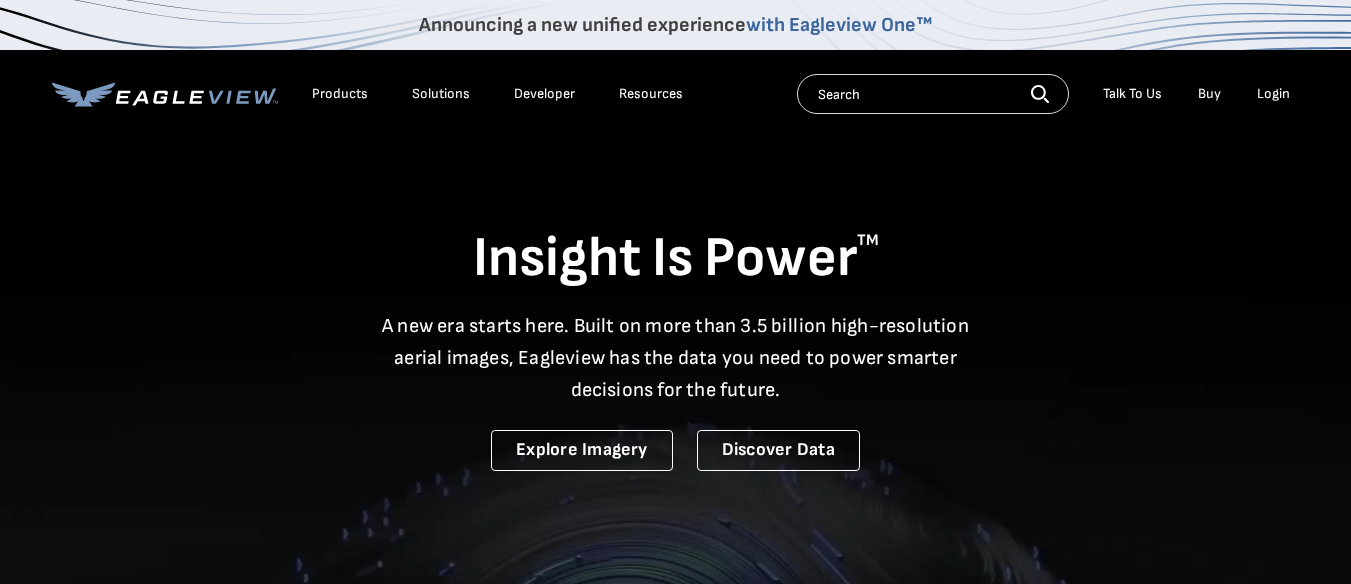 scroll, scrollTop: 0, scrollLeft: 0, axis: both 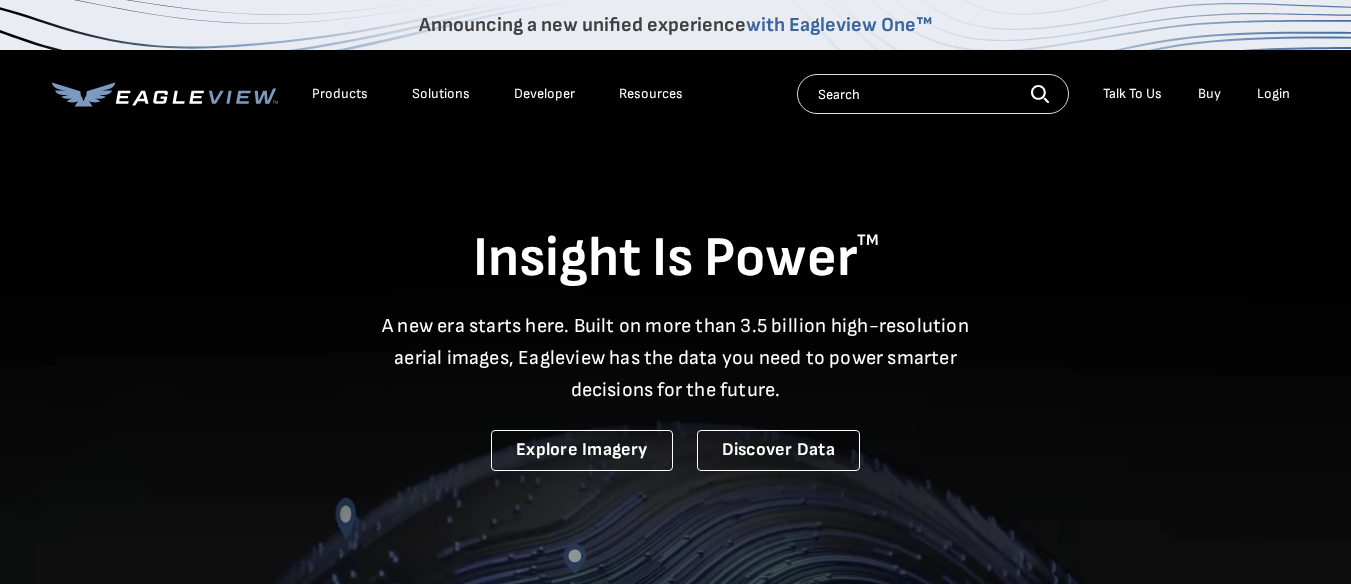 click on "Buy" at bounding box center (1209, 94) 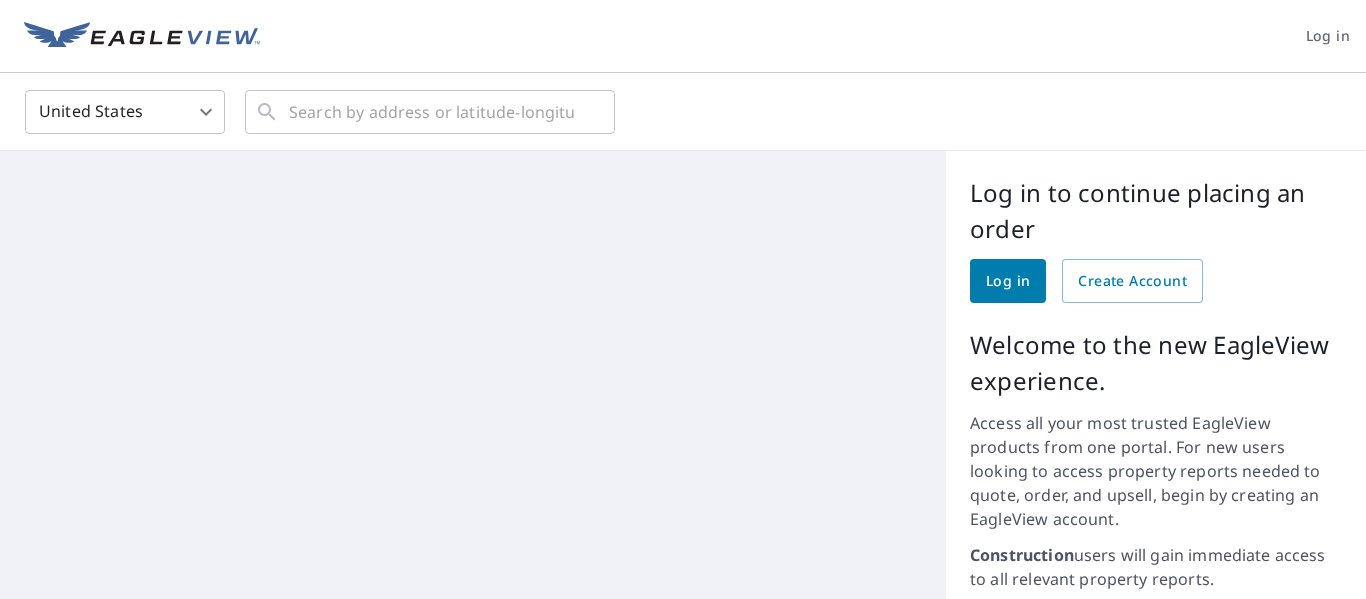 scroll, scrollTop: 0, scrollLeft: 0, axis: both 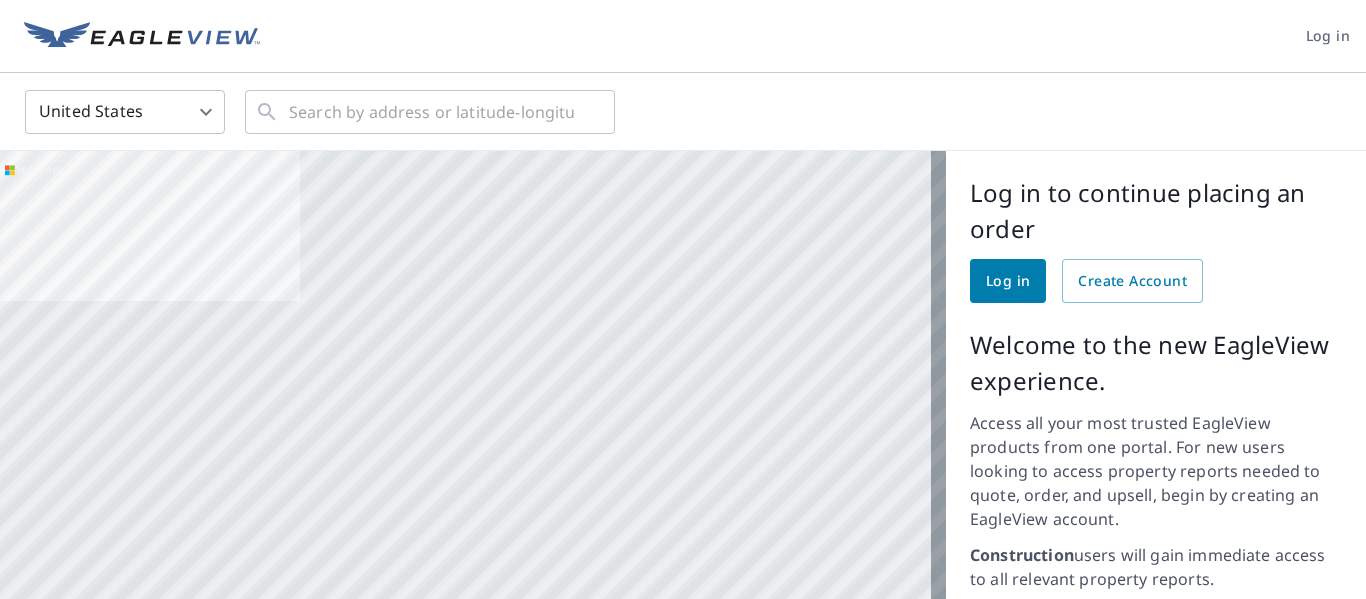 click on "Log in" at bounding box center [1008, 281] 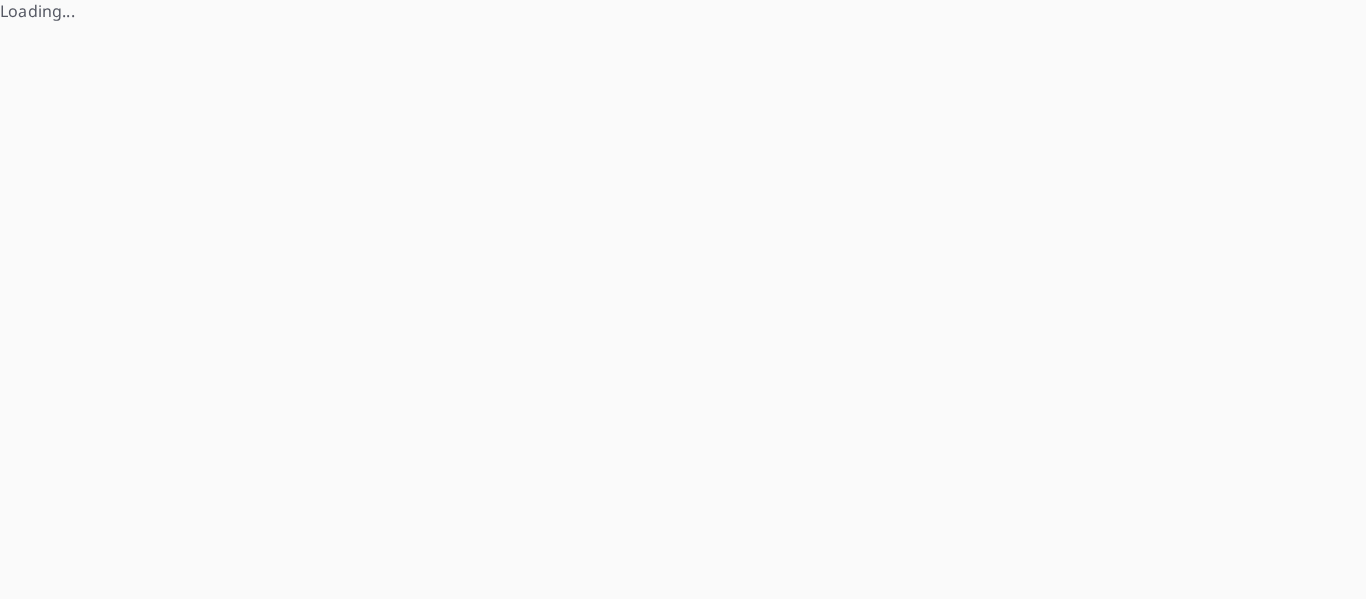 scroll, scrollTop: 0, scrollLeft: 0, axis: both 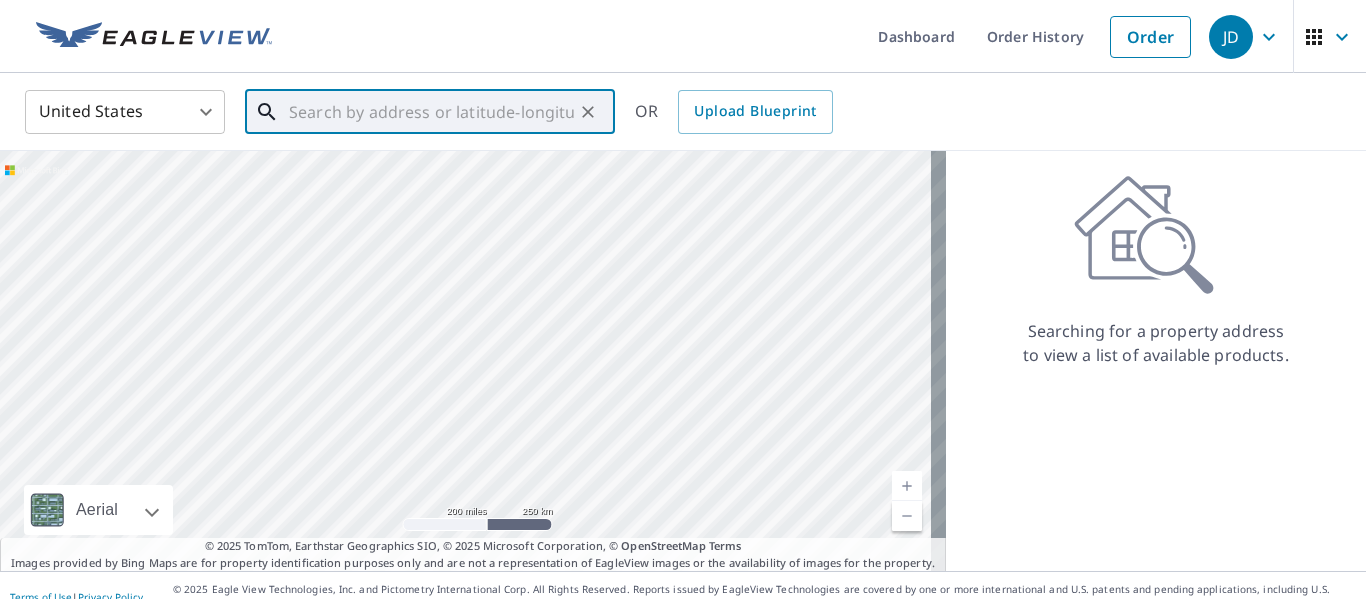 click at bounding box center (431, 112) 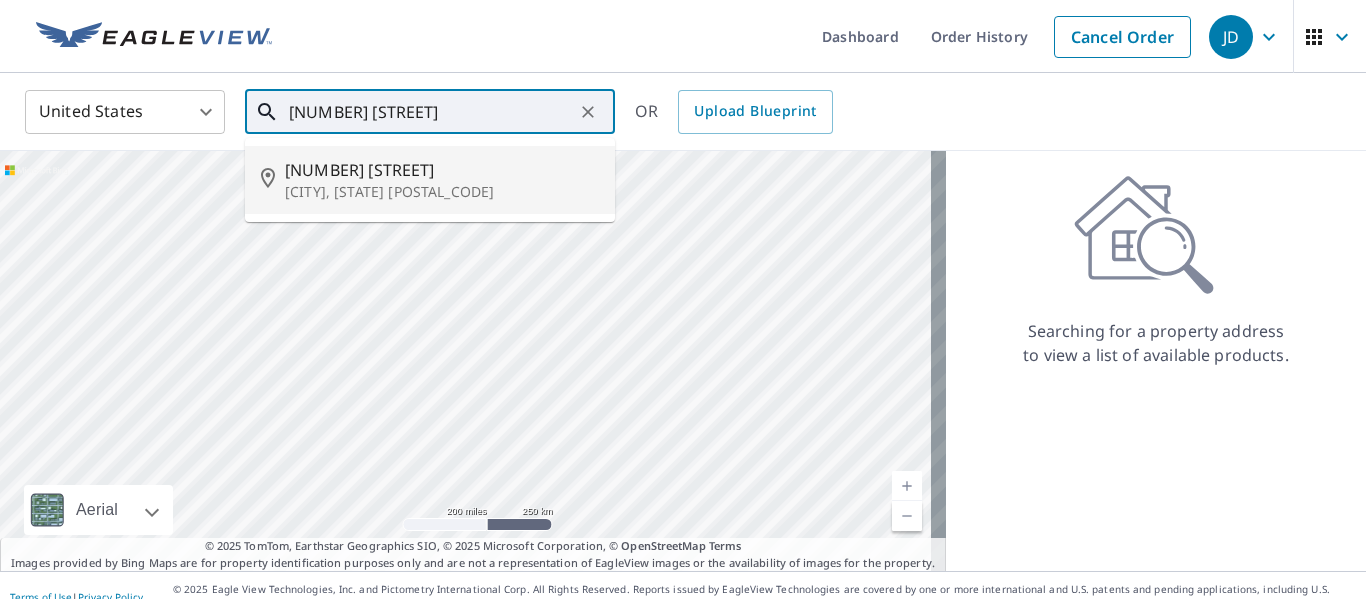 click on "[NUMBER] [STREET]" at bounding box center [442, 170] 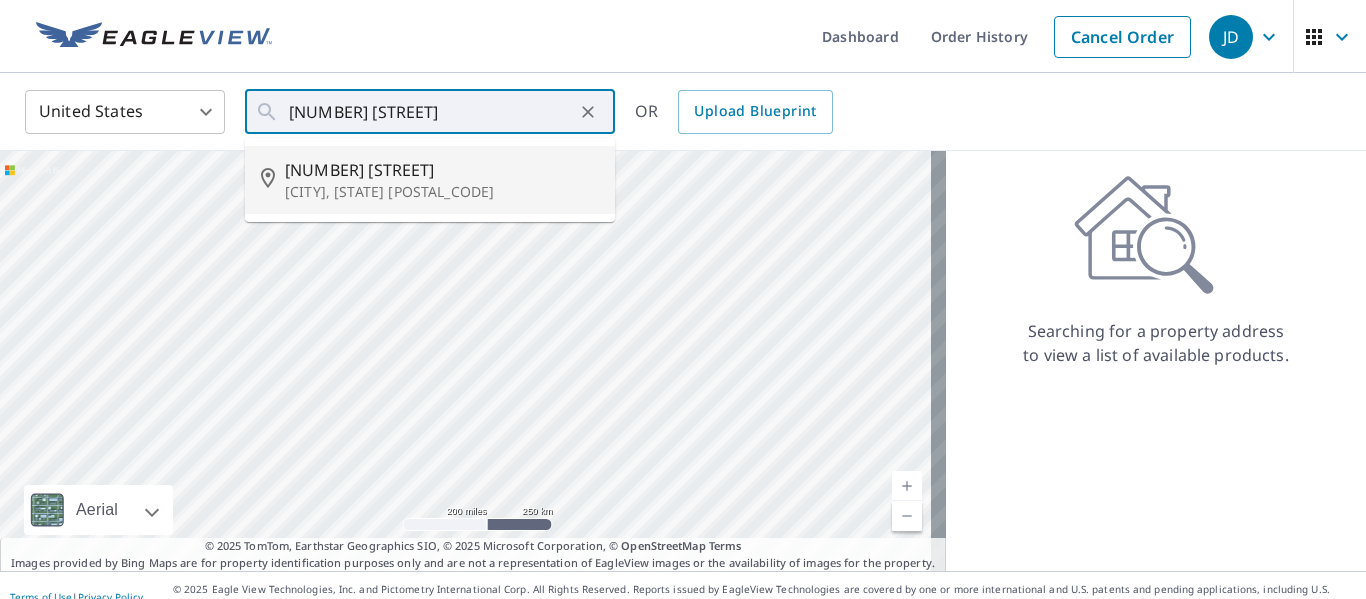 type on "[NUMBER] [STREET] [CITY], [STATE] [POSTAL_CODE]" 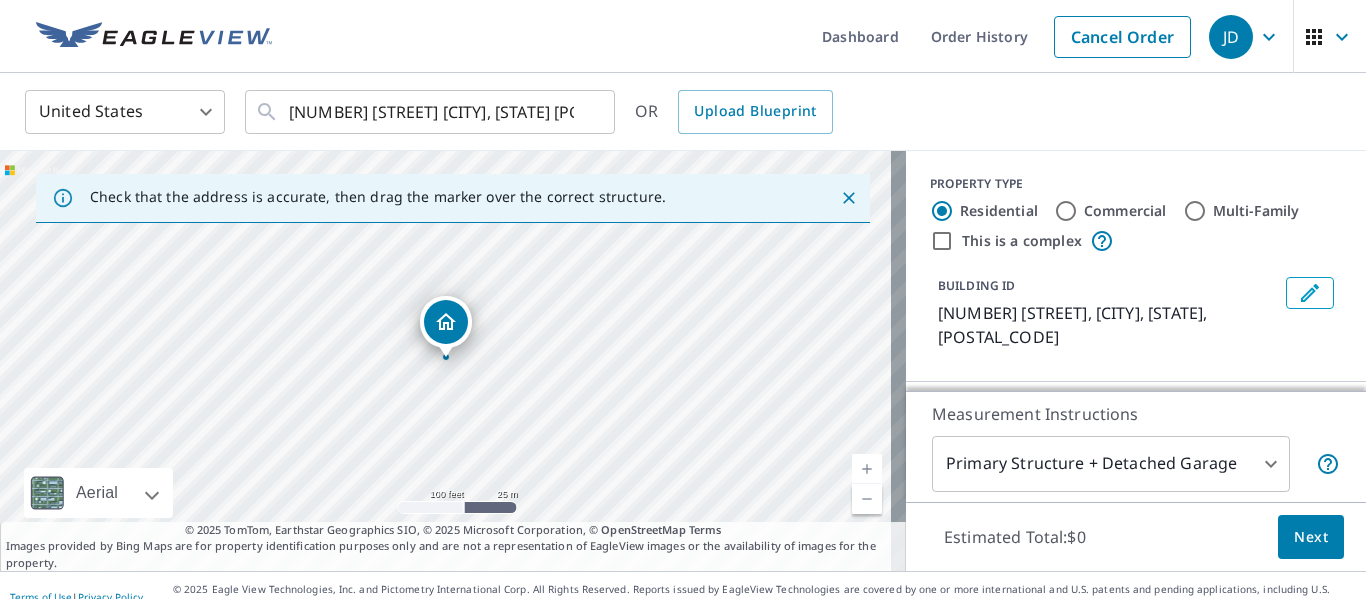scroll, scrollTop: 200, scrollLeft: 0, axis: vertical 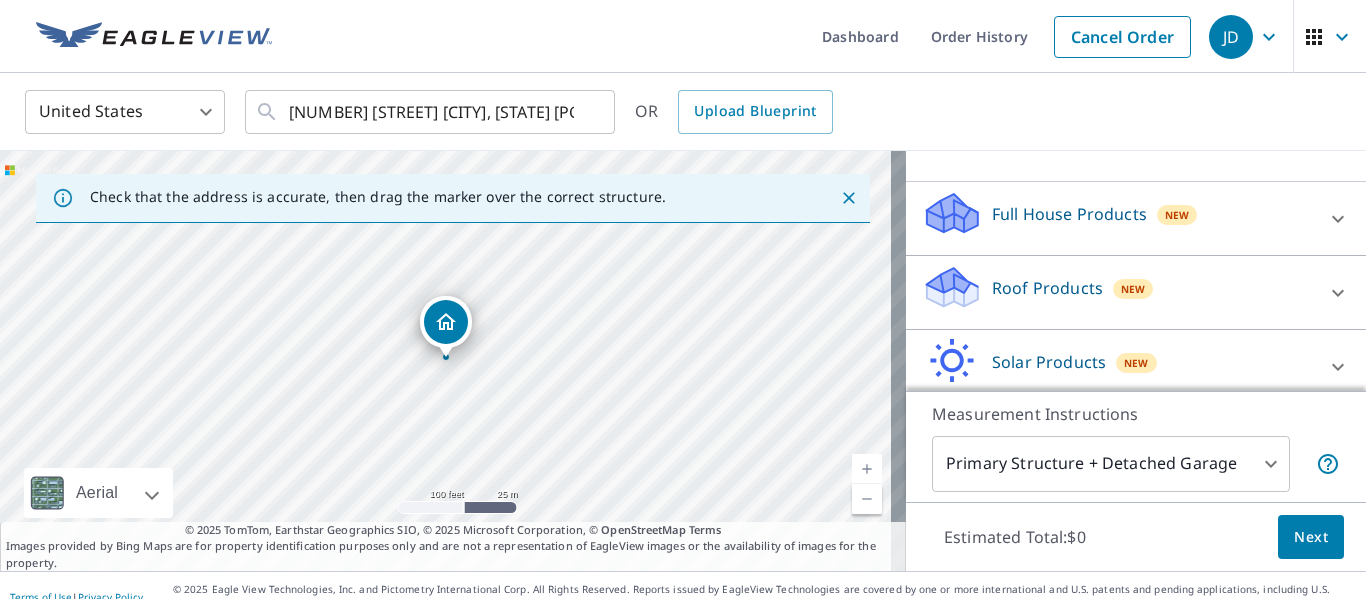 click on "Roof Products" at bounding box center [1047, 288] 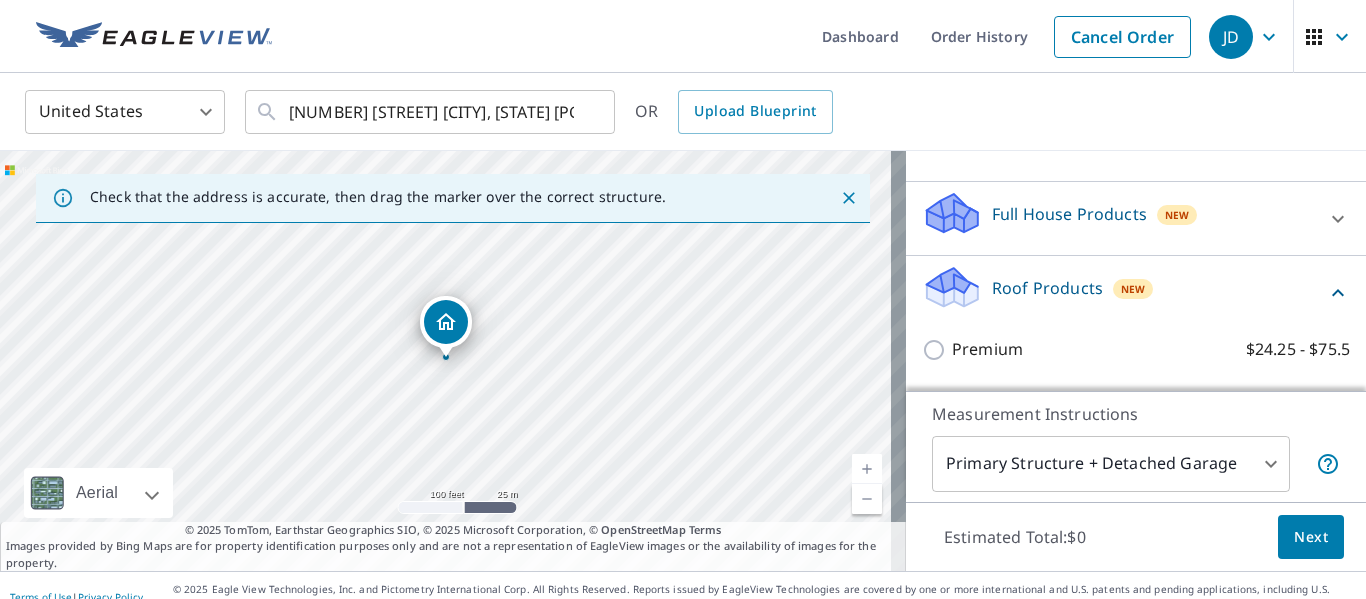 click on "Roof Products" at bounding box center (1047, 288) 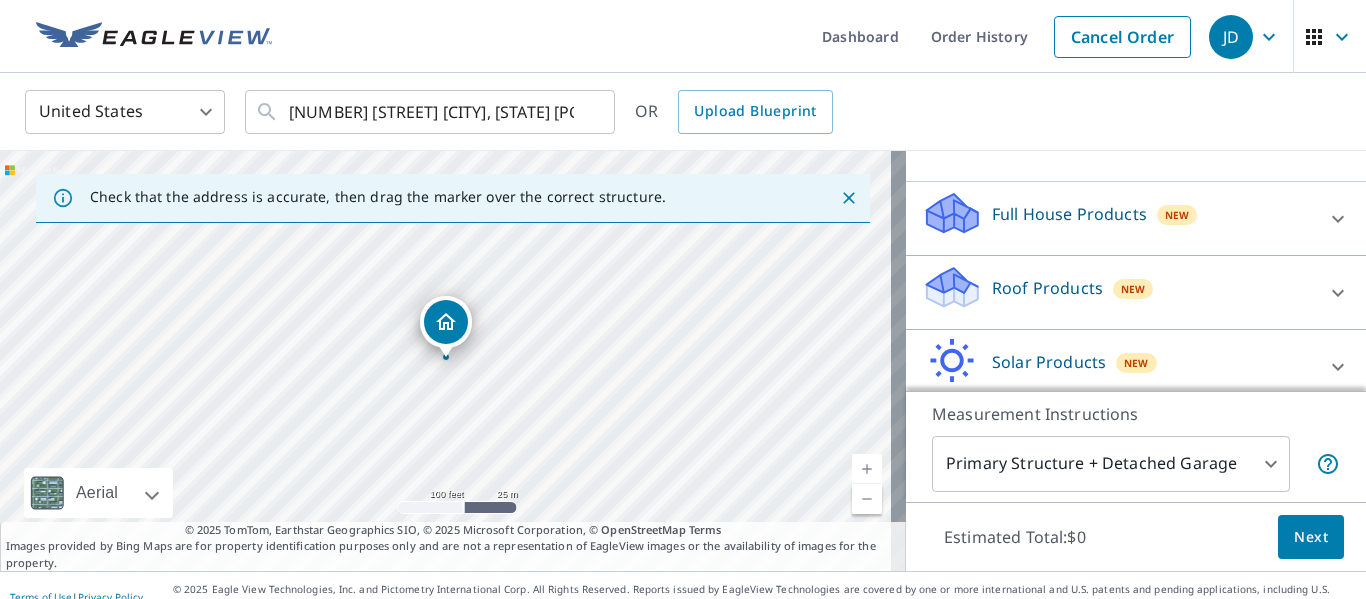 click on "Roof Products" at bounding box center (1047, 288) 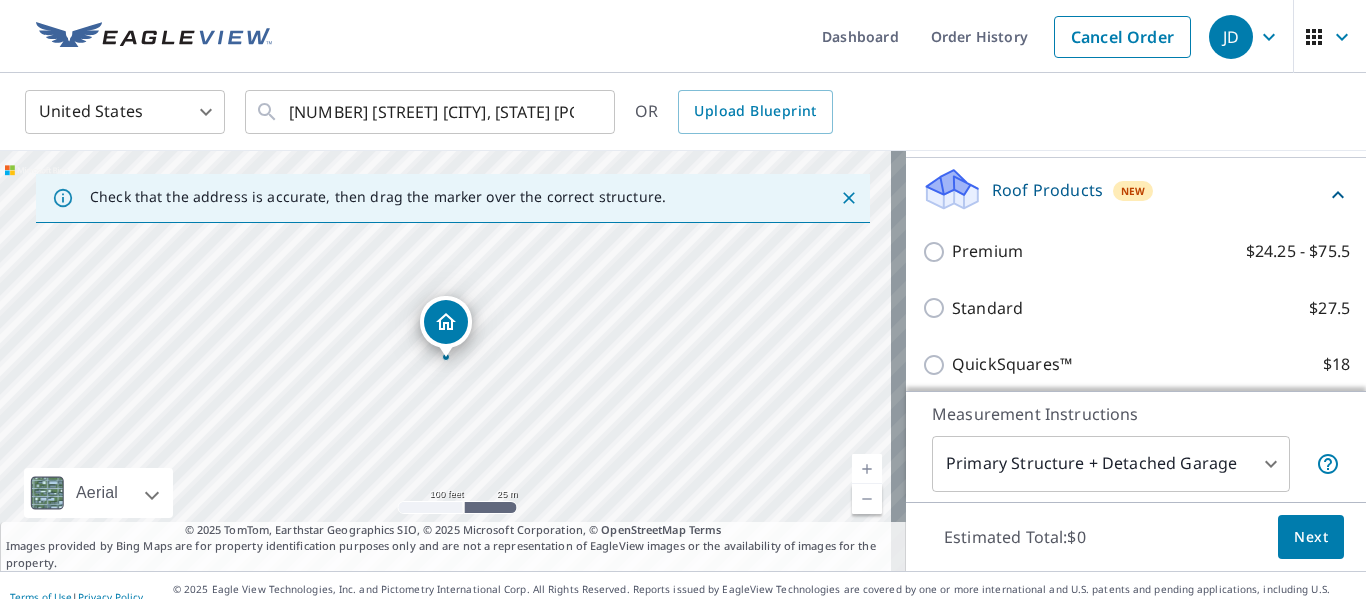 scroll, scrollTop: 300, scrollLeft: 0, axis: vertical 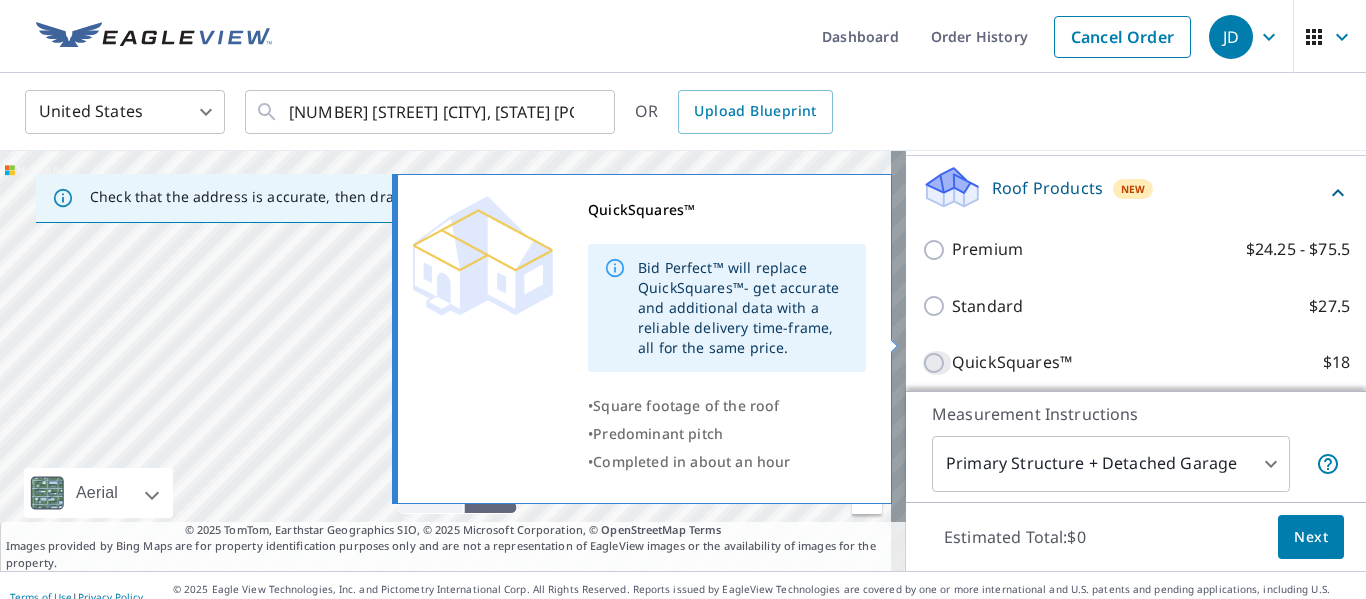 click on "QuickSquares™ $18" at bounding box center (937, 363) 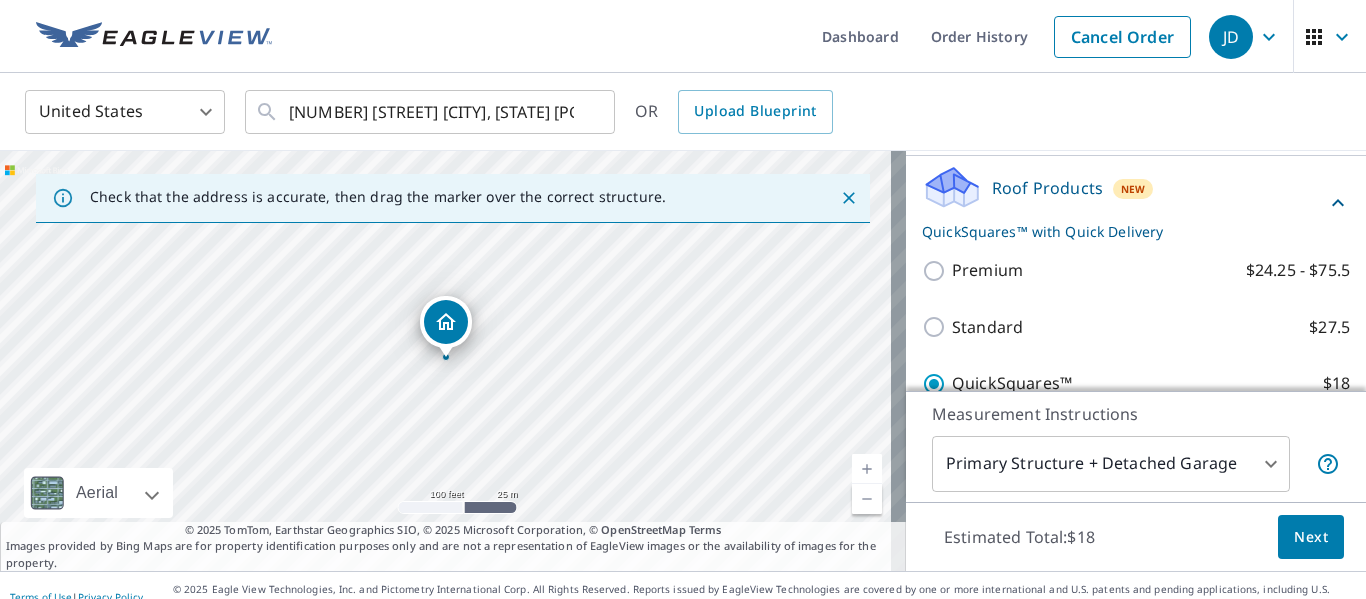 click on "Next" at bounding box center [1311, 537] 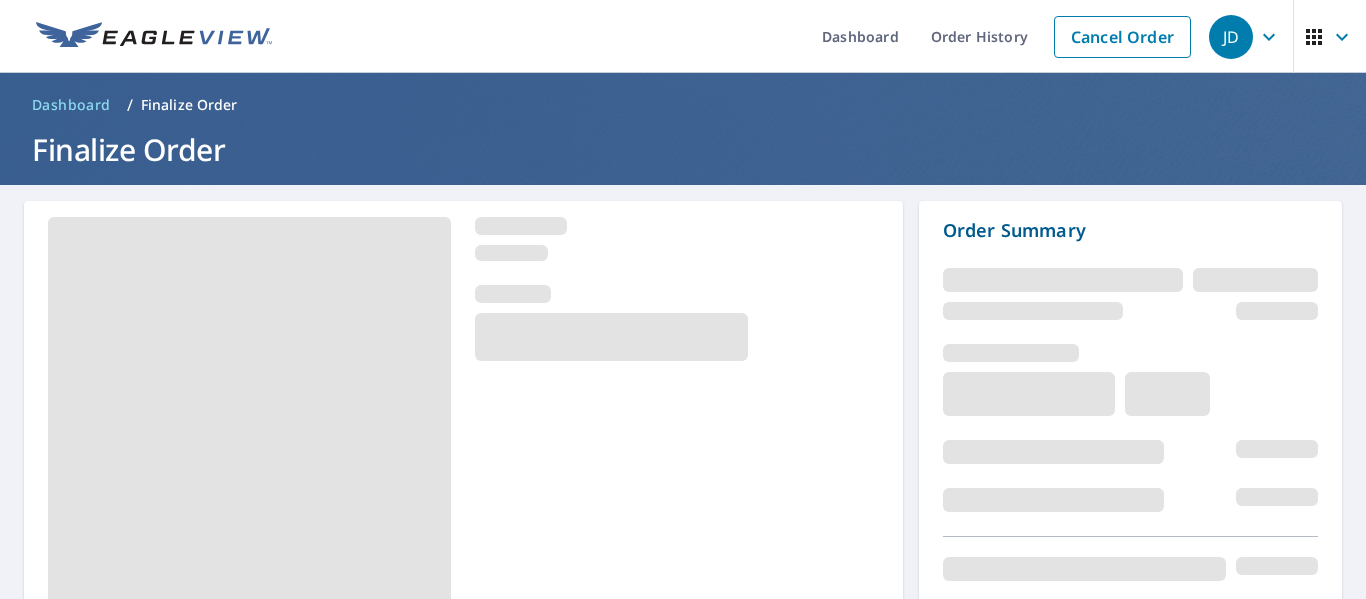 click at bounding box center (1130, 569) 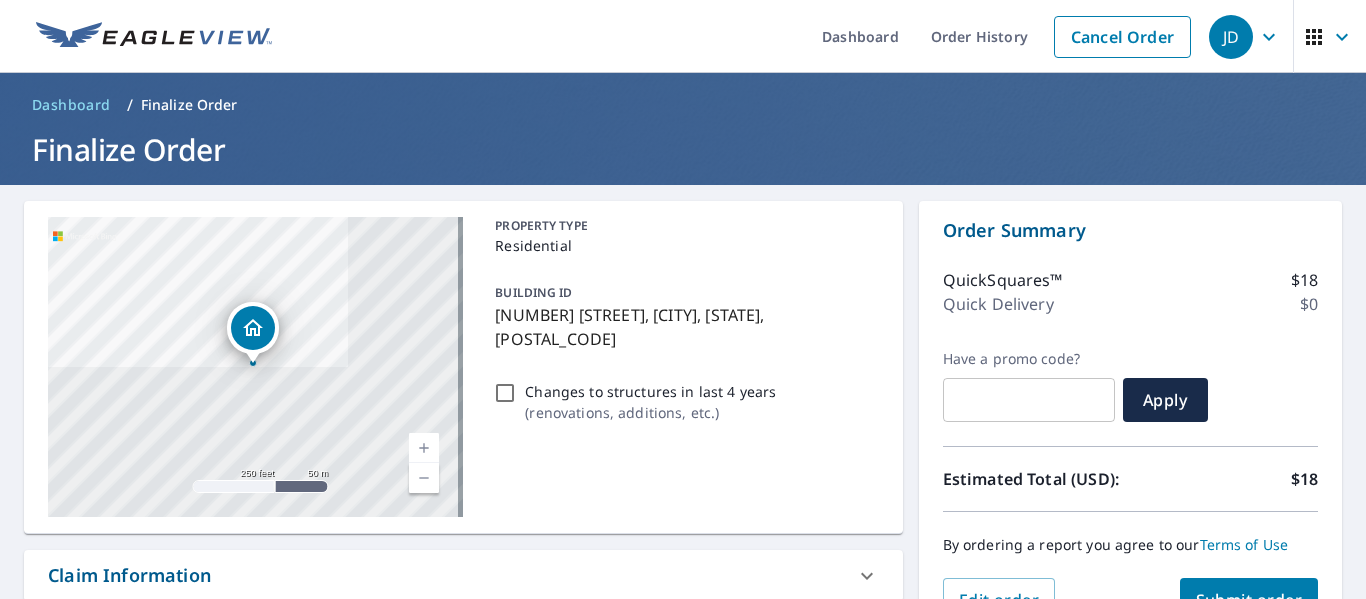 scroll, scrollTop: 100, scrollLeft: 0, axis: vertical 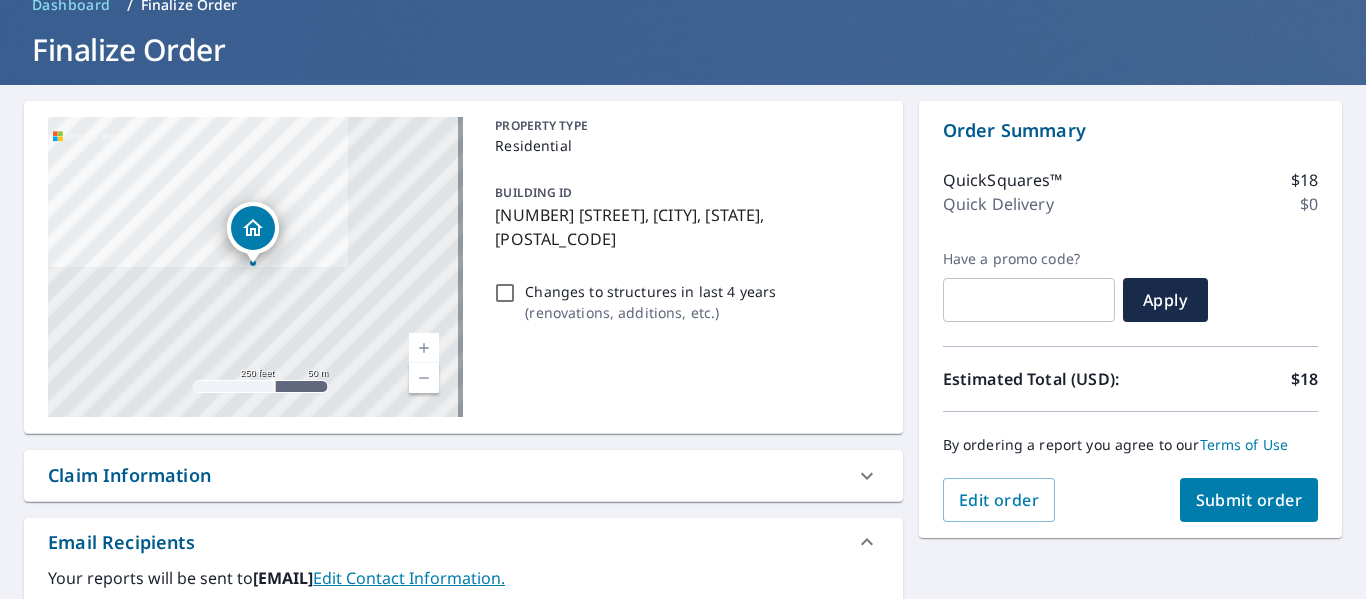 click on "Submit order" at bounding box center (1249, 500) 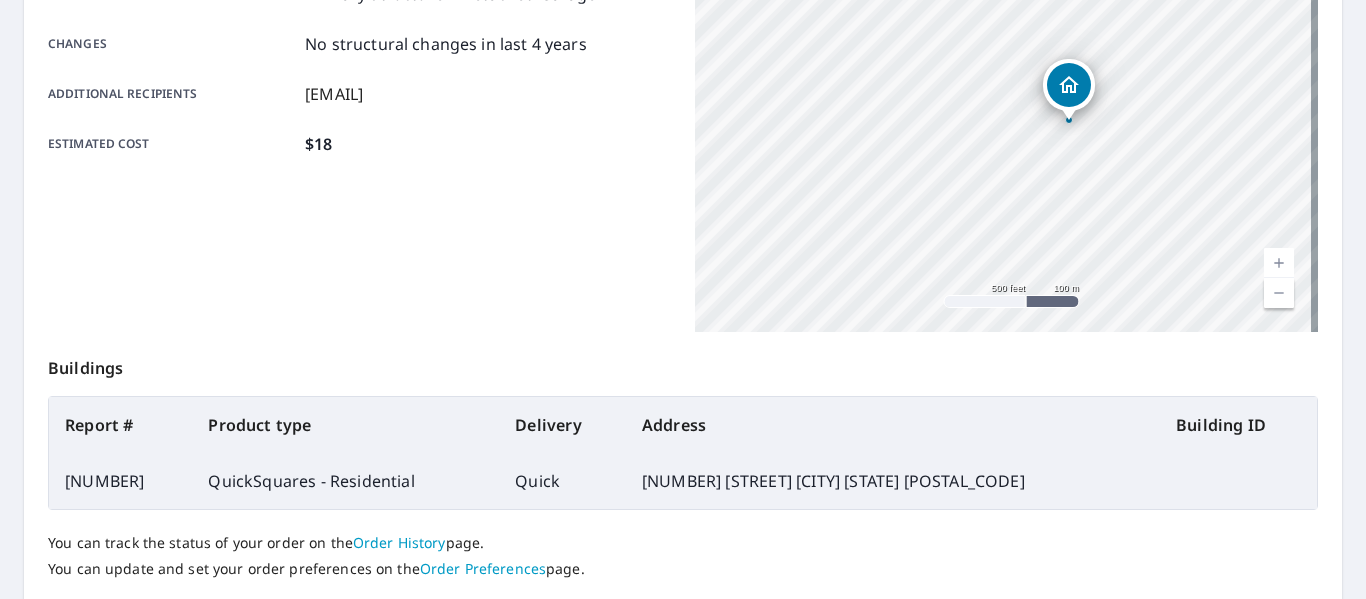 scroll, scrollTop: 578, scrollLeft: 0, axis: vertical 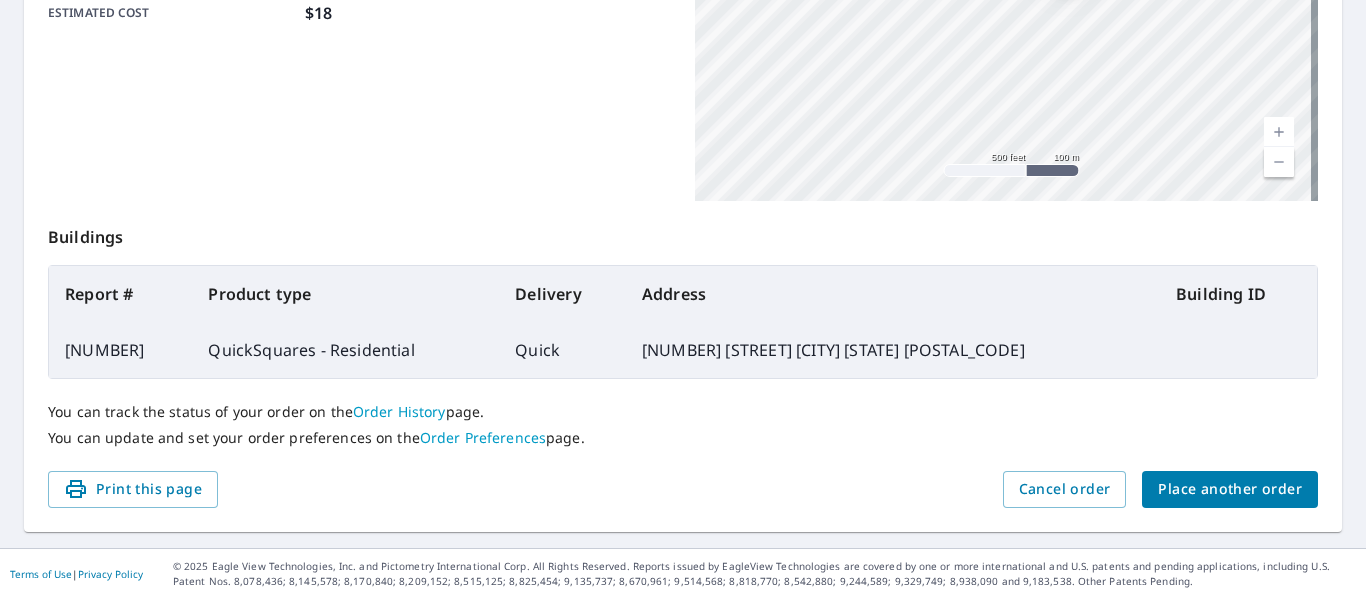 click on "Place another order" at bounding box center [1230, 489] 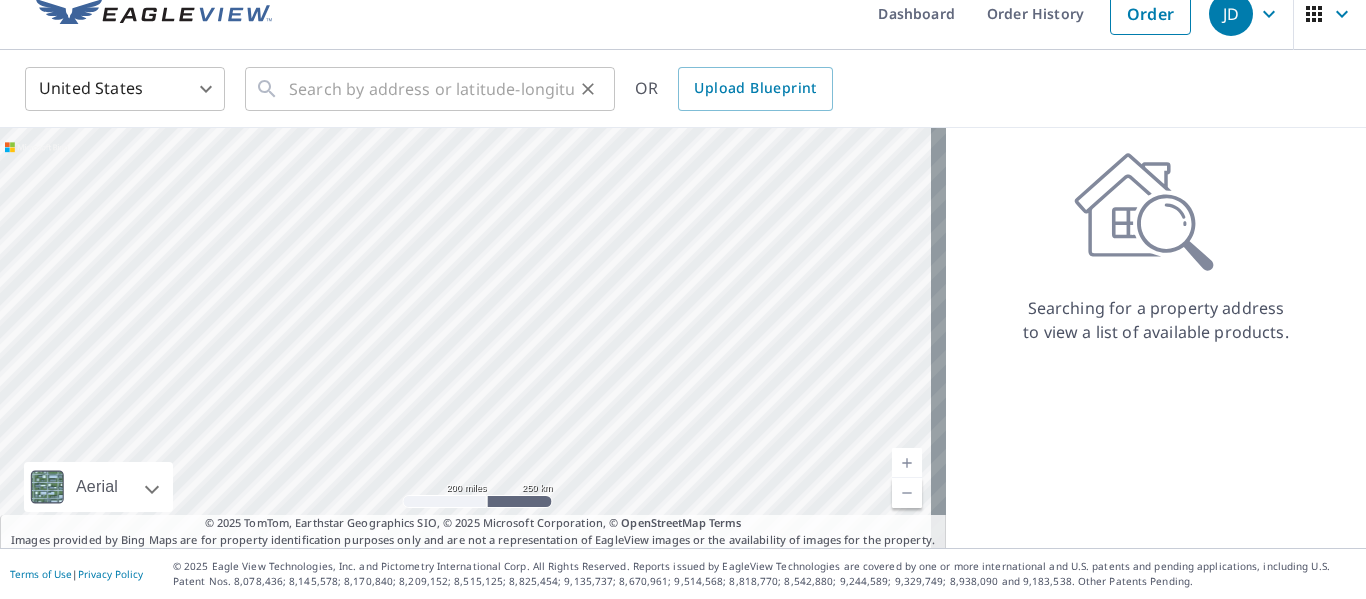 click 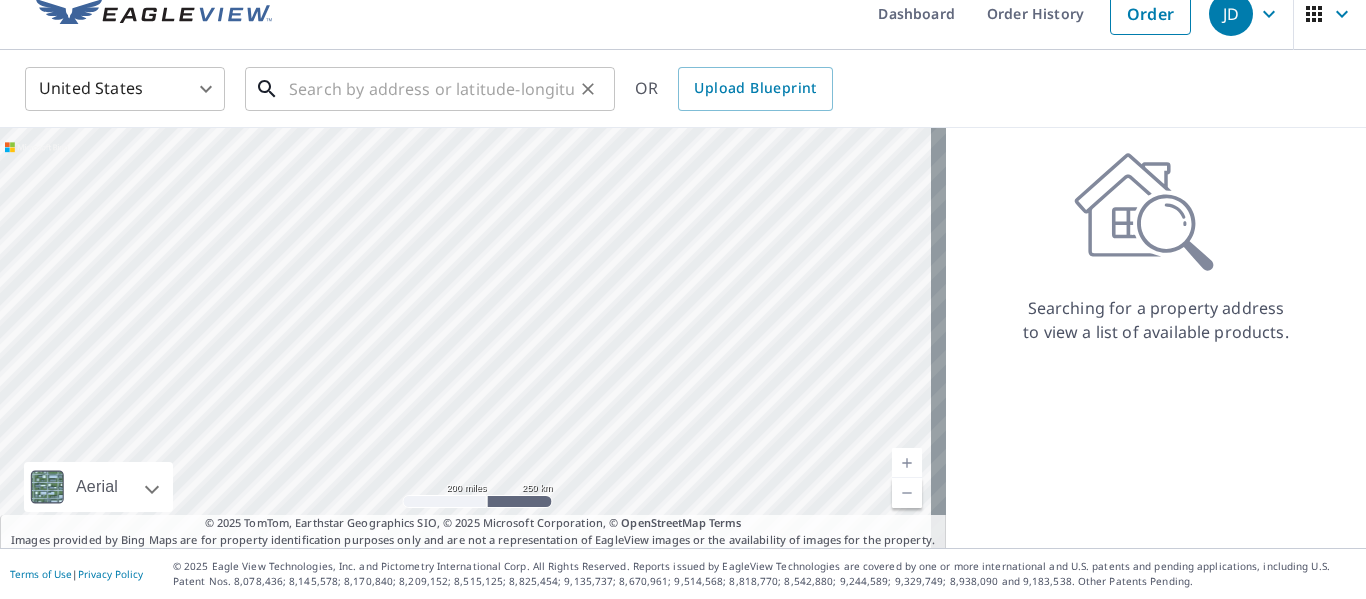 click 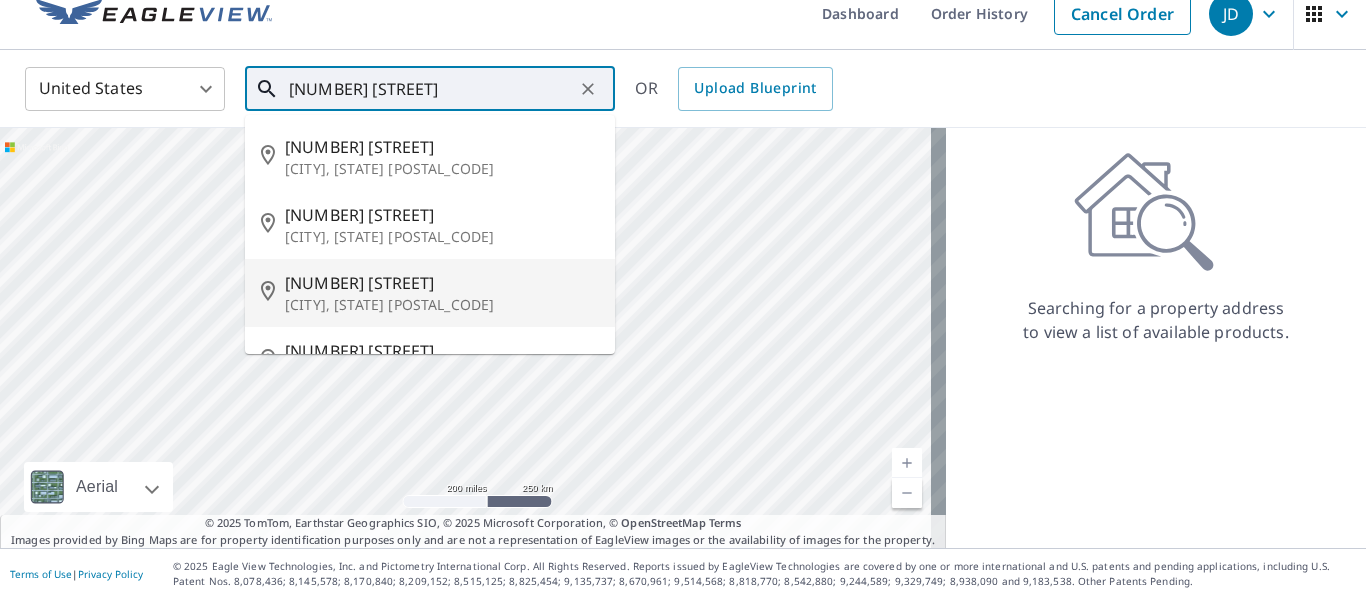 click on "[NUMBER] [STREET]" at bounding box center (442, 283) 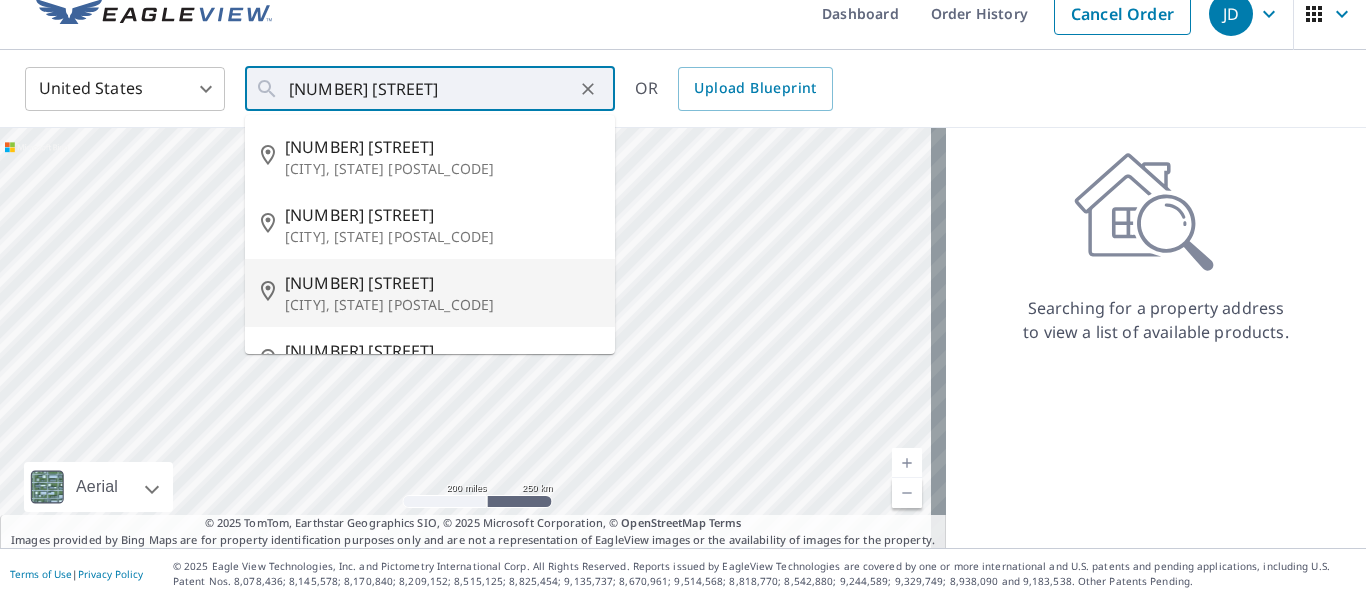 type on "[NUMBER] [STREET] [CITY], [STATE] [POSTAL_CODE]" 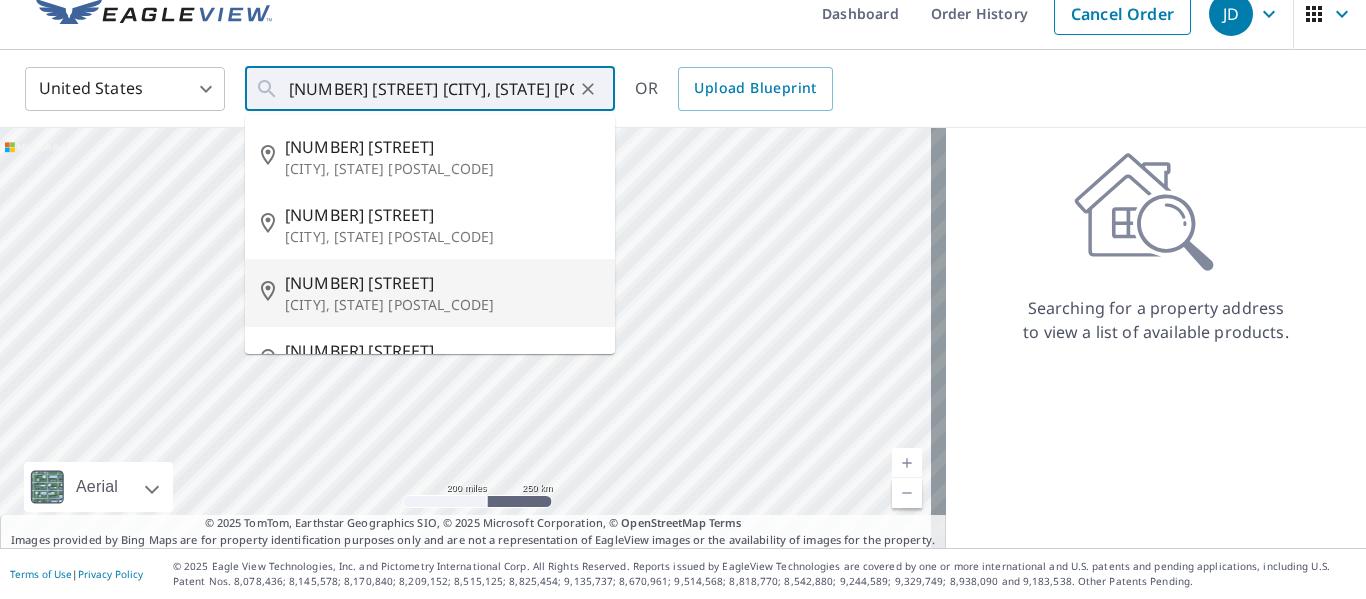 click at bounding box center (473, 338) 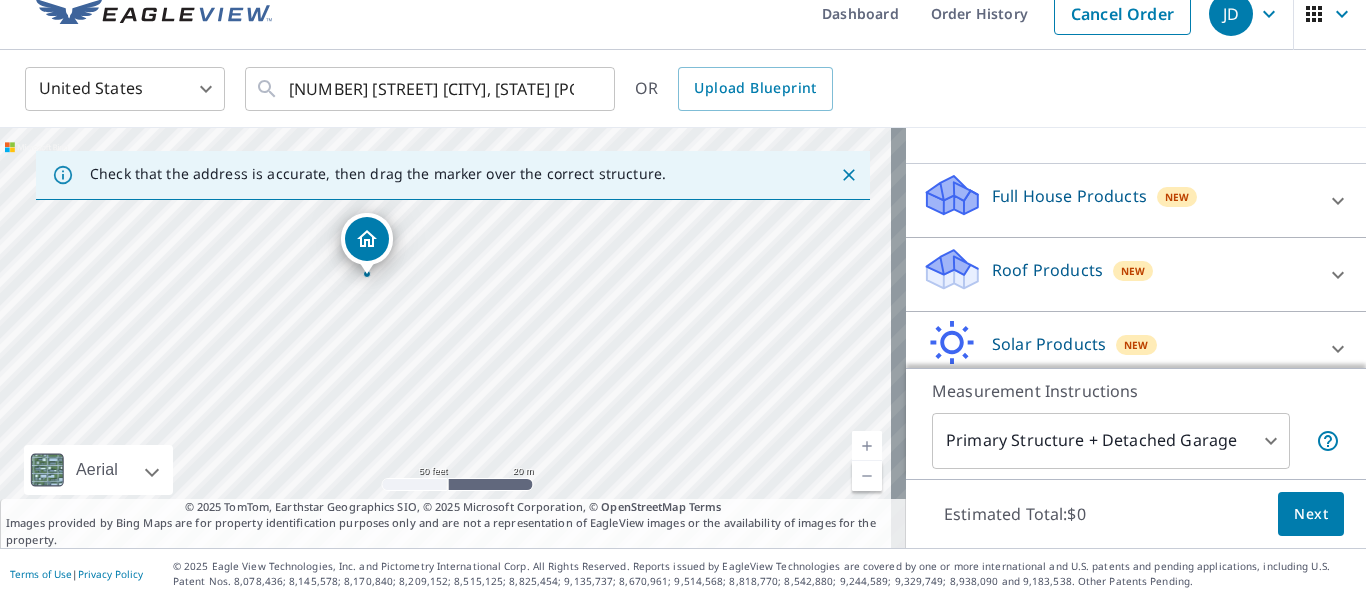scroll, scrollTop: 200, scrollLeft: 0, axis: vertical 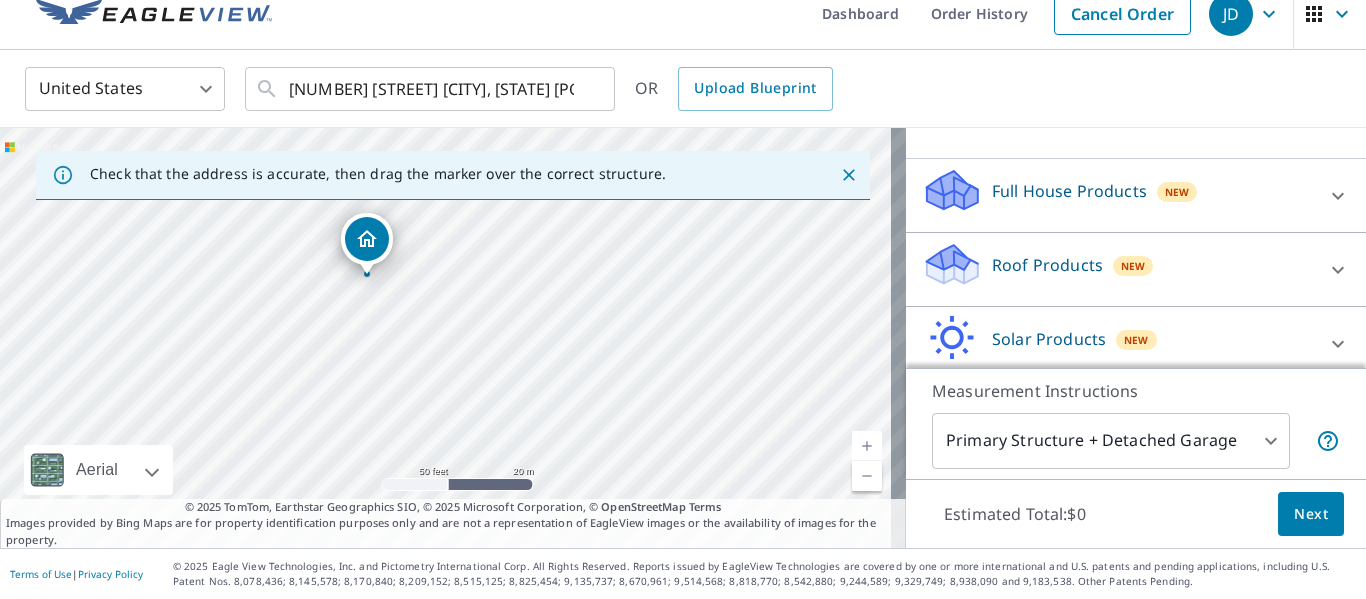 click on "Roof Products" at bounding box center (1047, 265) 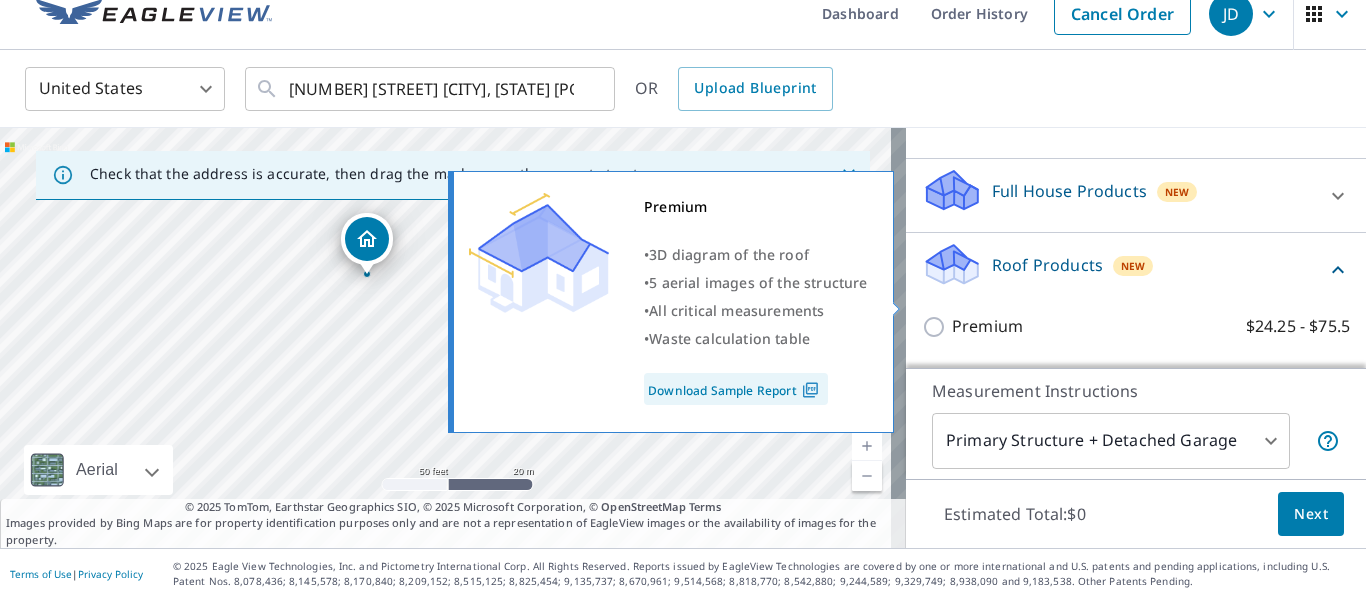 click on "Premium $24.25 - $75.5" at bounding box center [937, 327] 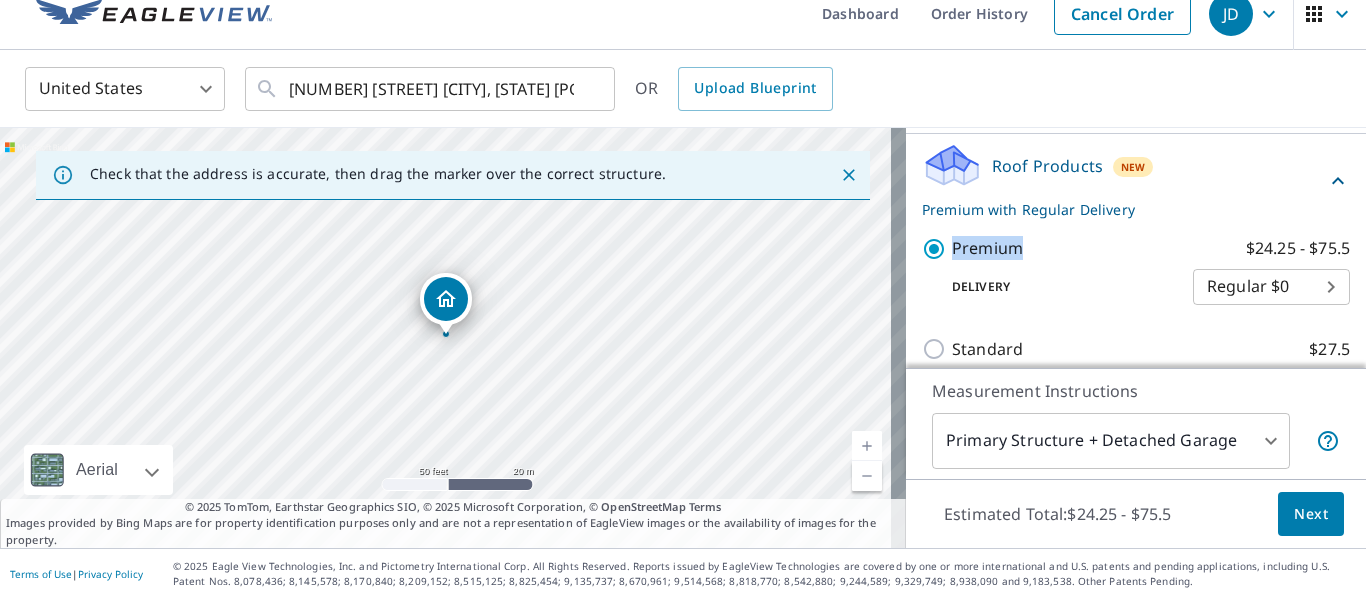 scroll, scrollTop: 300, scrollLeft: 0, axis: vertical 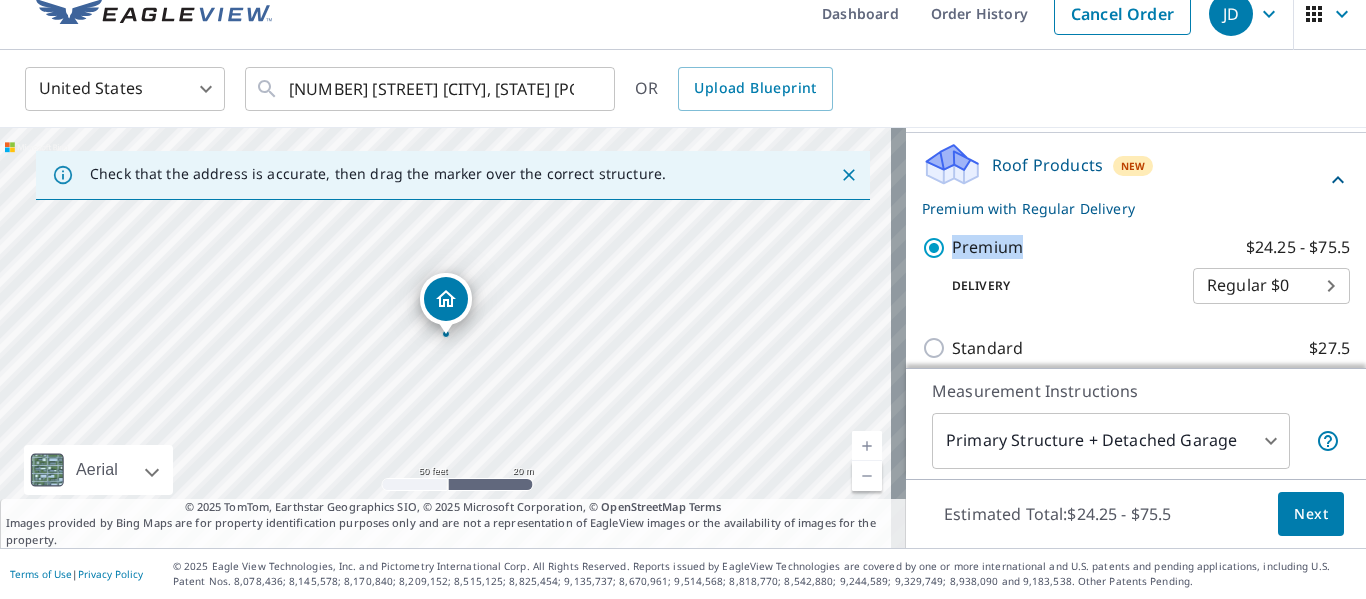 click on "[NUMBER] [STREET], [CITY], [STATE], [POSTAL_CODE] Full House Products New Full House™ $91 Roof Products New Premium with Regular Delivery Premium $24.25 - $75.5 Delivery Regular $0 8 ​ Standard $27.5 QuickSquares™ $18 Gutter $13.75 Bid Perfect™ $18 1" at bounding box center [683, 299] 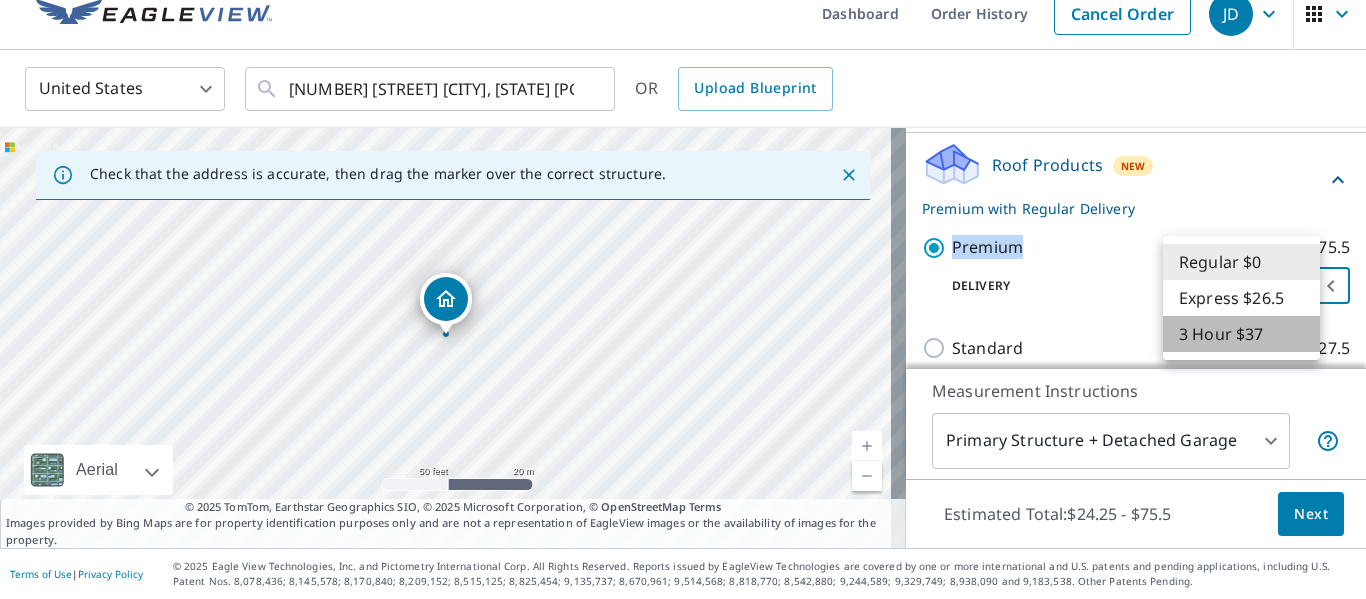 click on "3 Hour $37" at bounding box center [1241, 334] 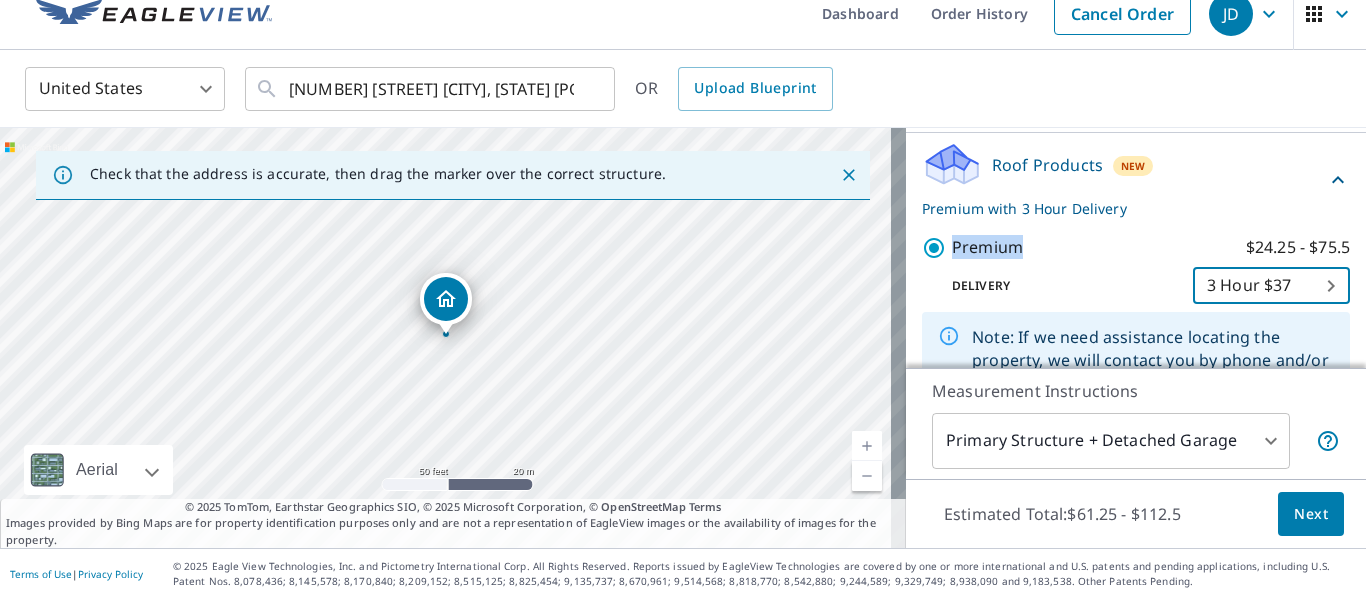 click on "Next" at bounding box center [1311, 514] 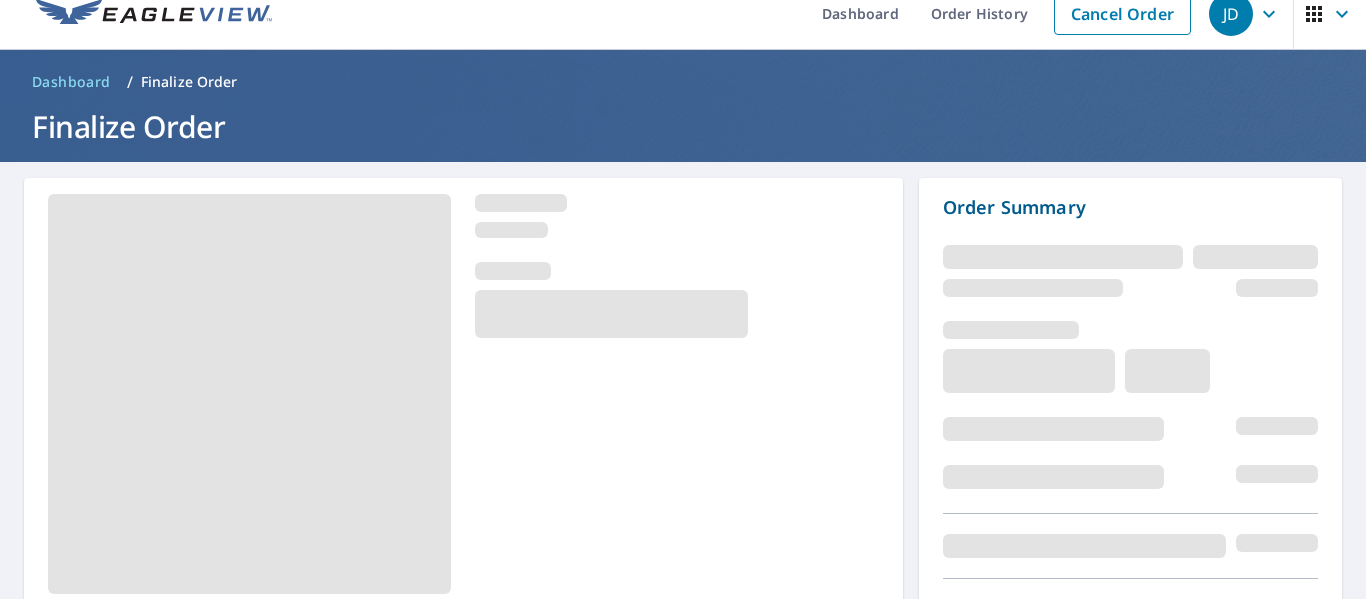 click at bounding box center [1130, 546] 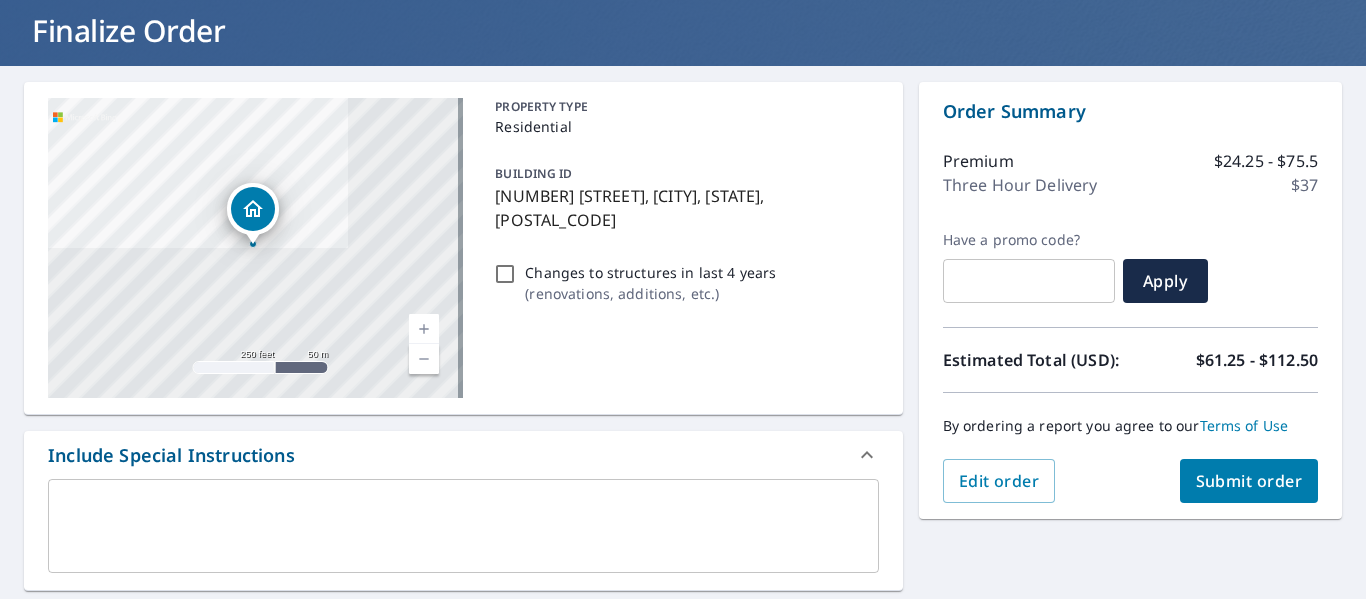 scroll, scrollTop: 123, scrollLeft: 0, axis: vertical 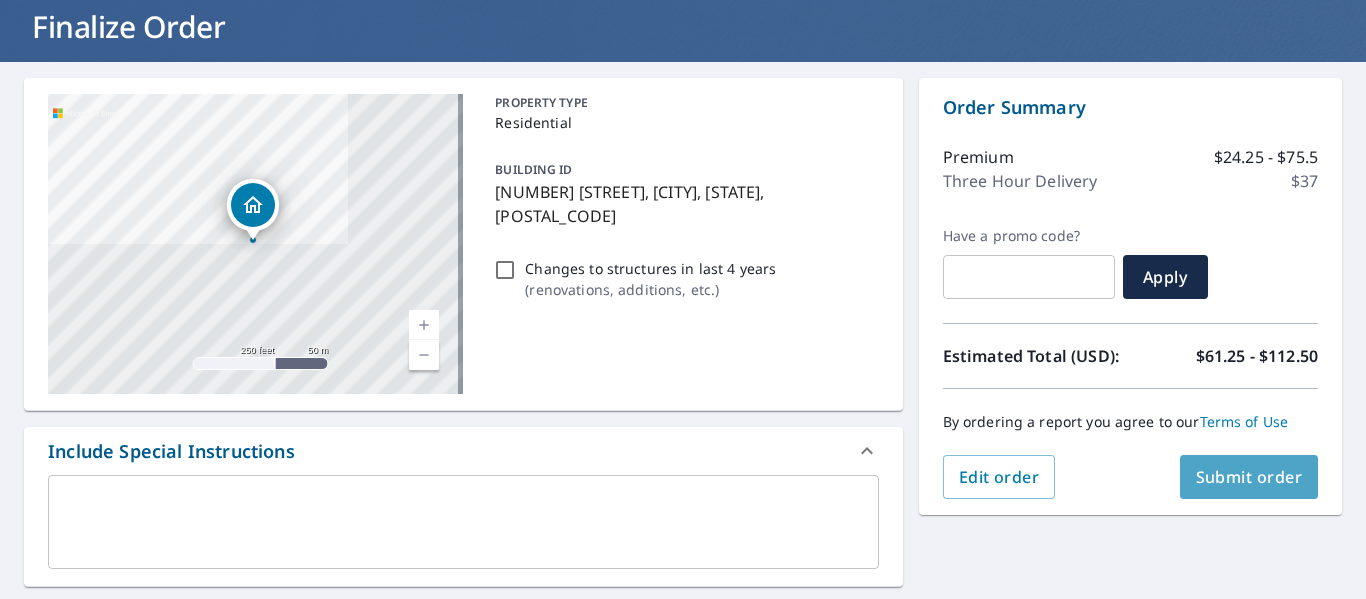 click on "Submit order" at bounding box center (1249, 477) 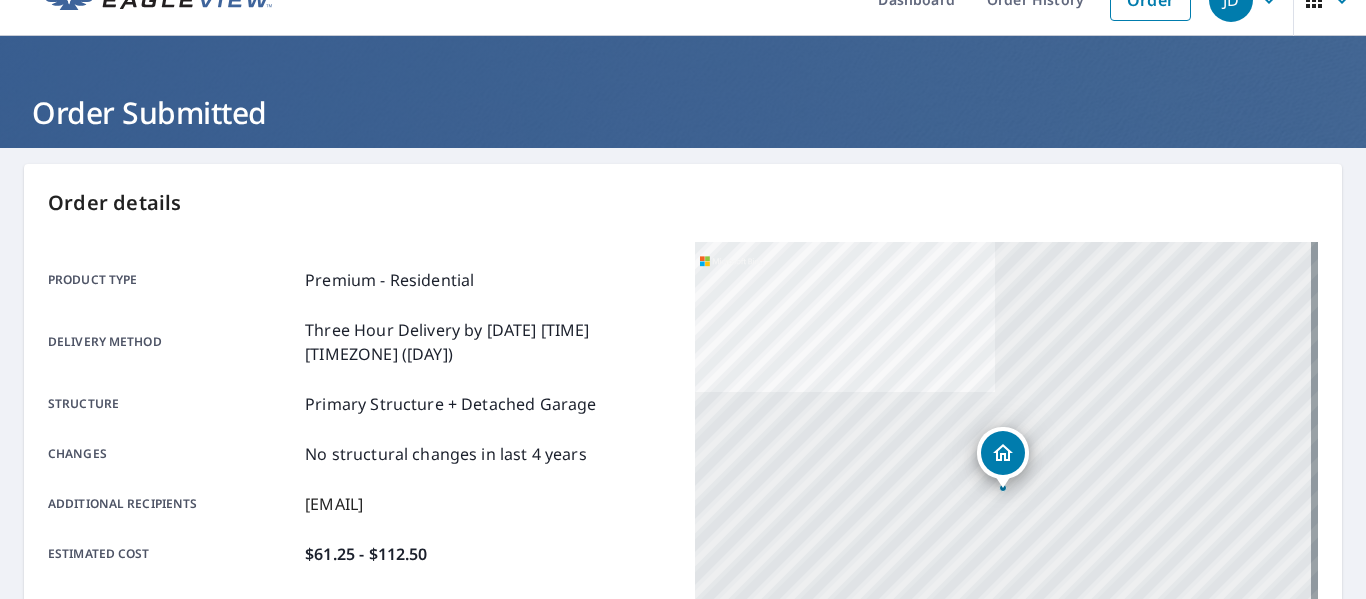 scroll, scrollTop: 0, scrollLeft: 0, axis: both 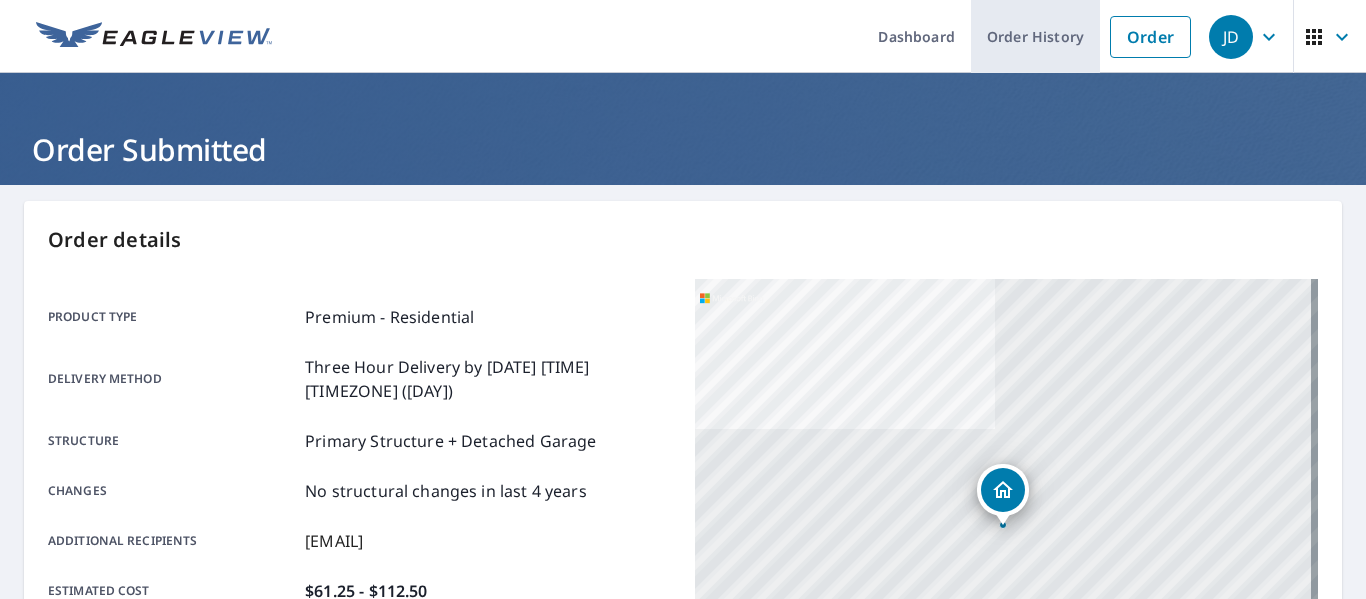click on "Order History" at bounding box center [1035, 36] 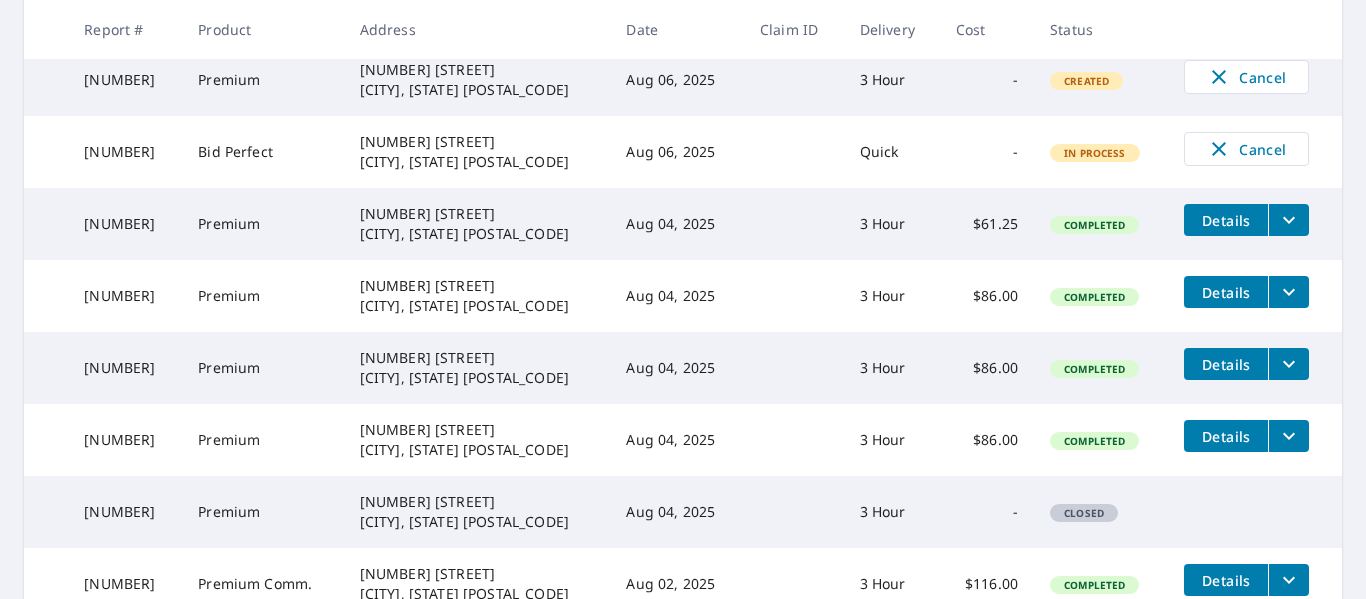 scroll, scrollTop: 400, scrollLeft: 0, axis: vertical 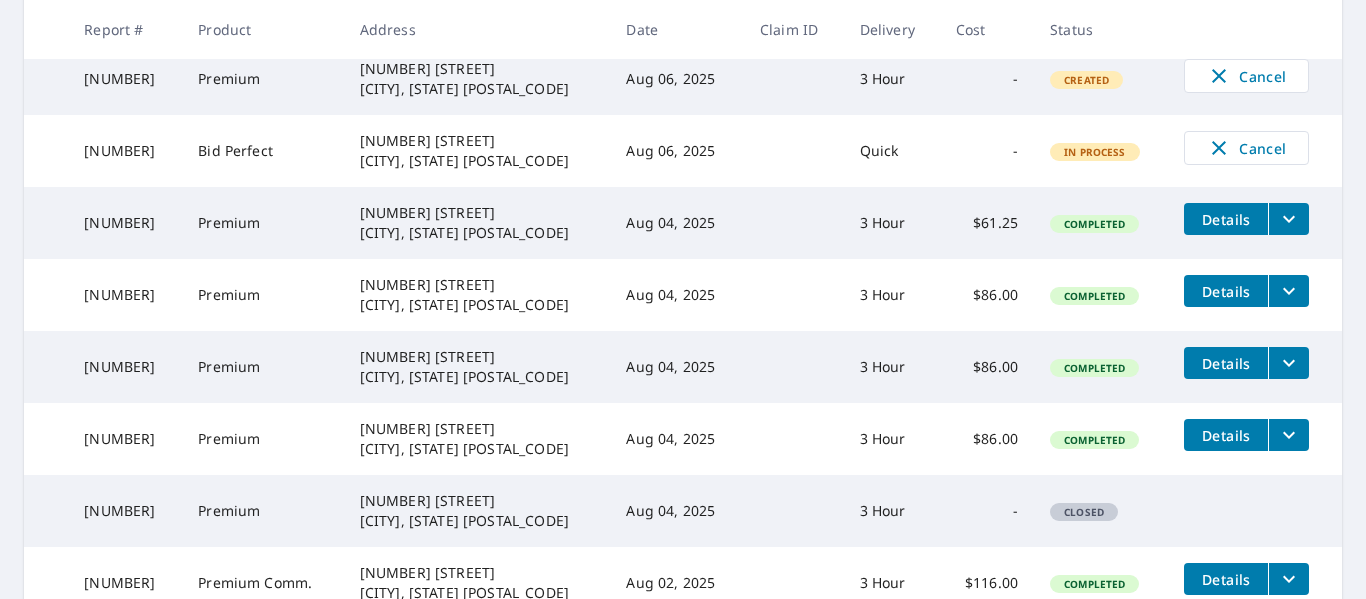 click on "Details" at bounding box center (1226, 363) 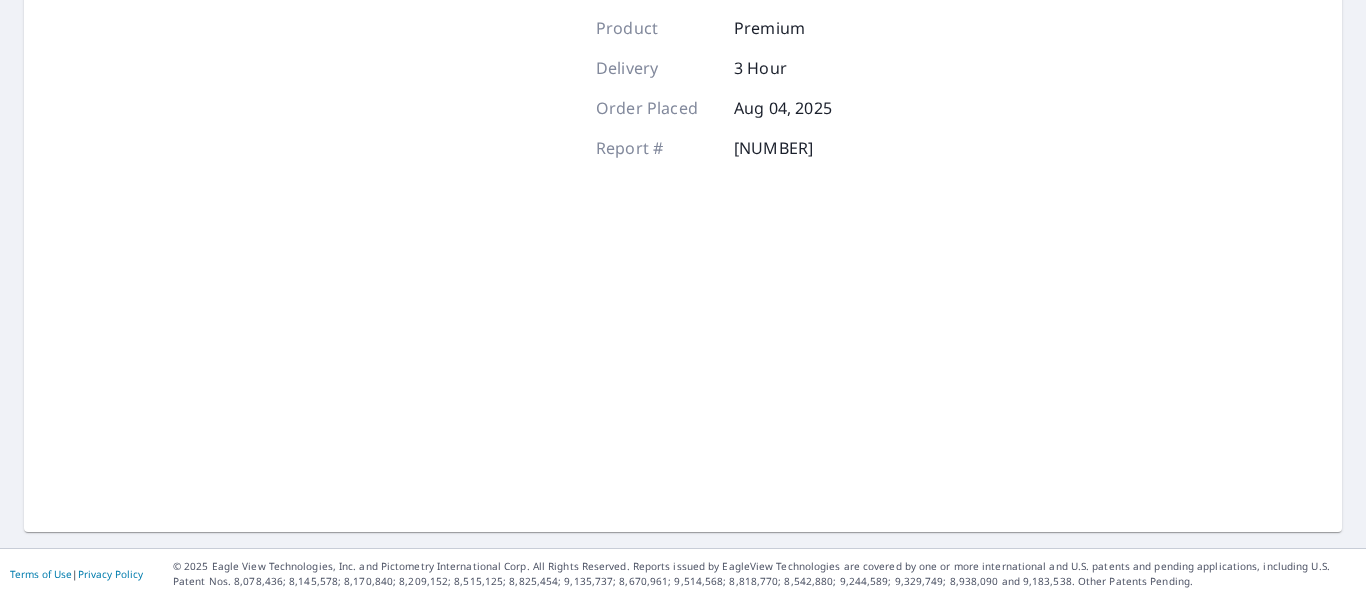 click on "Product Premium Delivery 3 Hour Order Placed [DATE] Report # [NUMBER]" at bounding box center (683, 266) 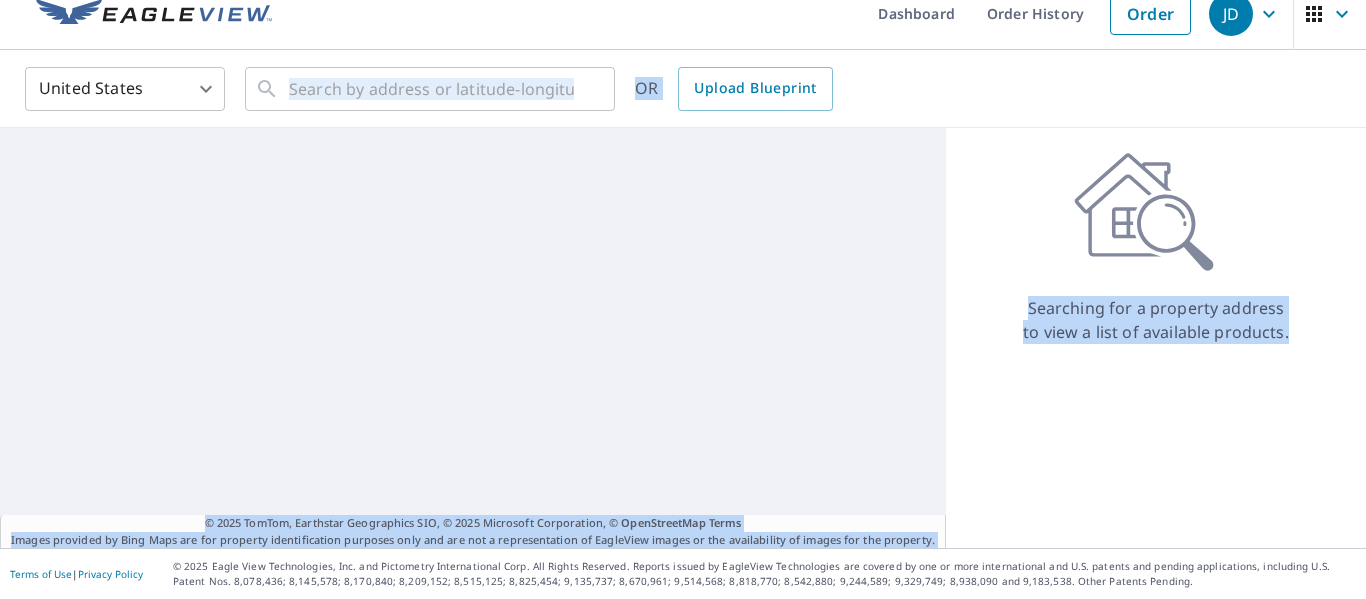 scroll, scrollTop: 23, scrollLeft: 0, axis: vertical 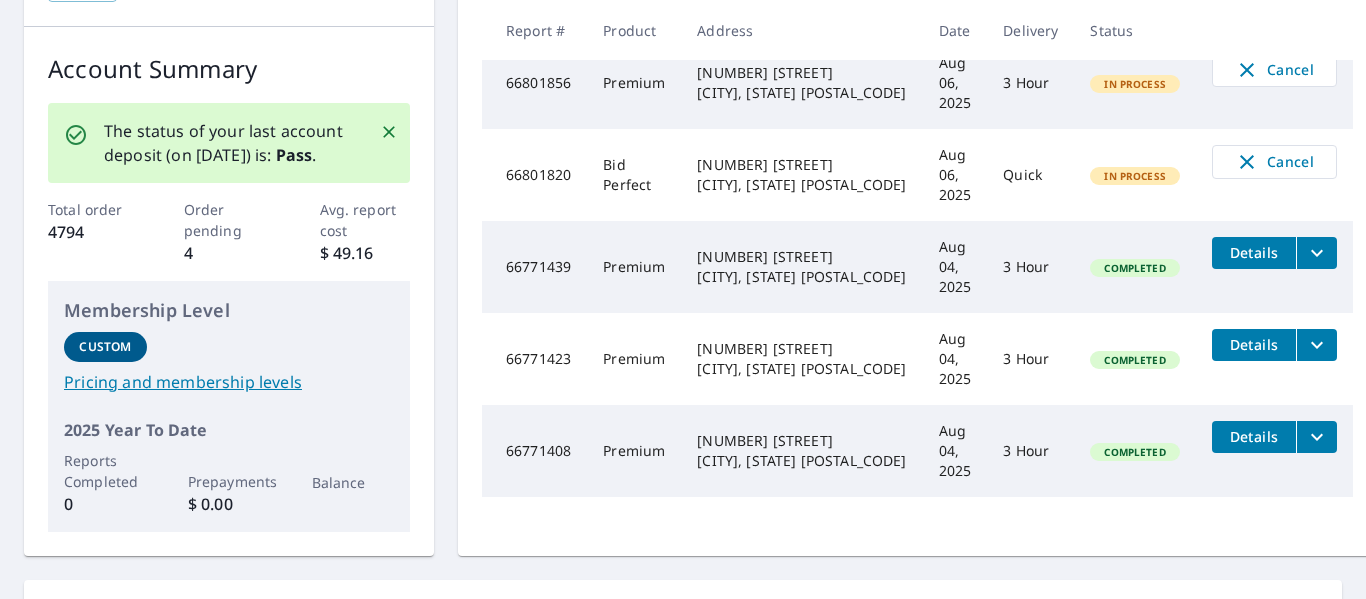click 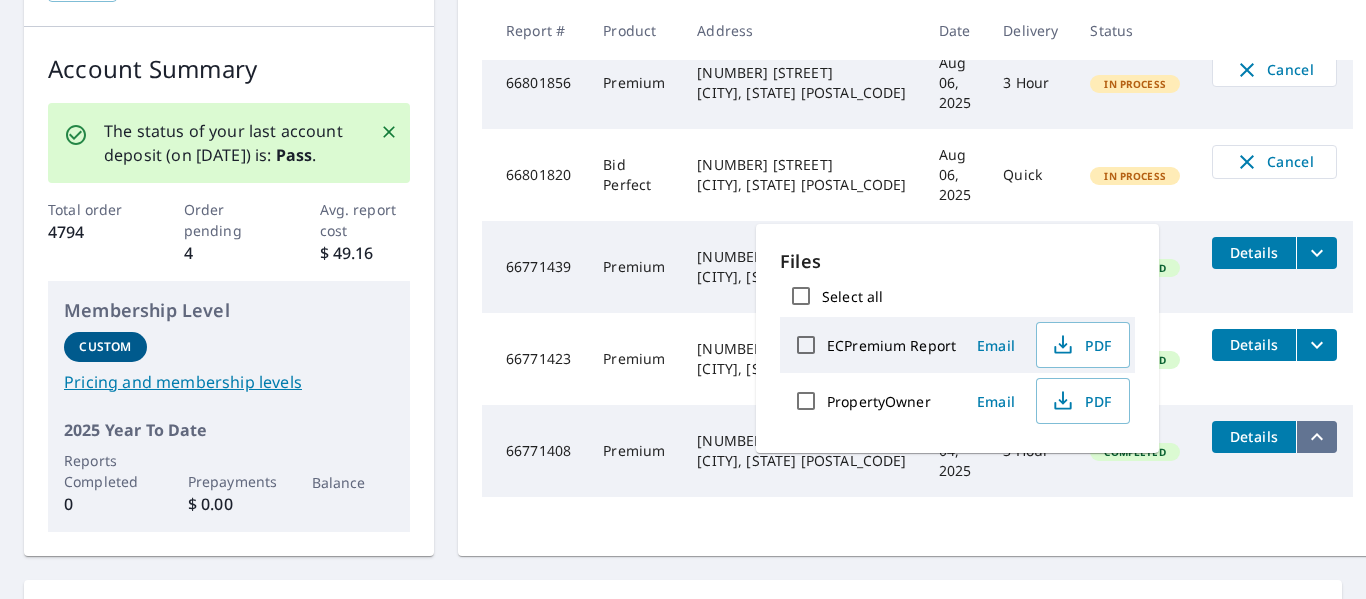 click 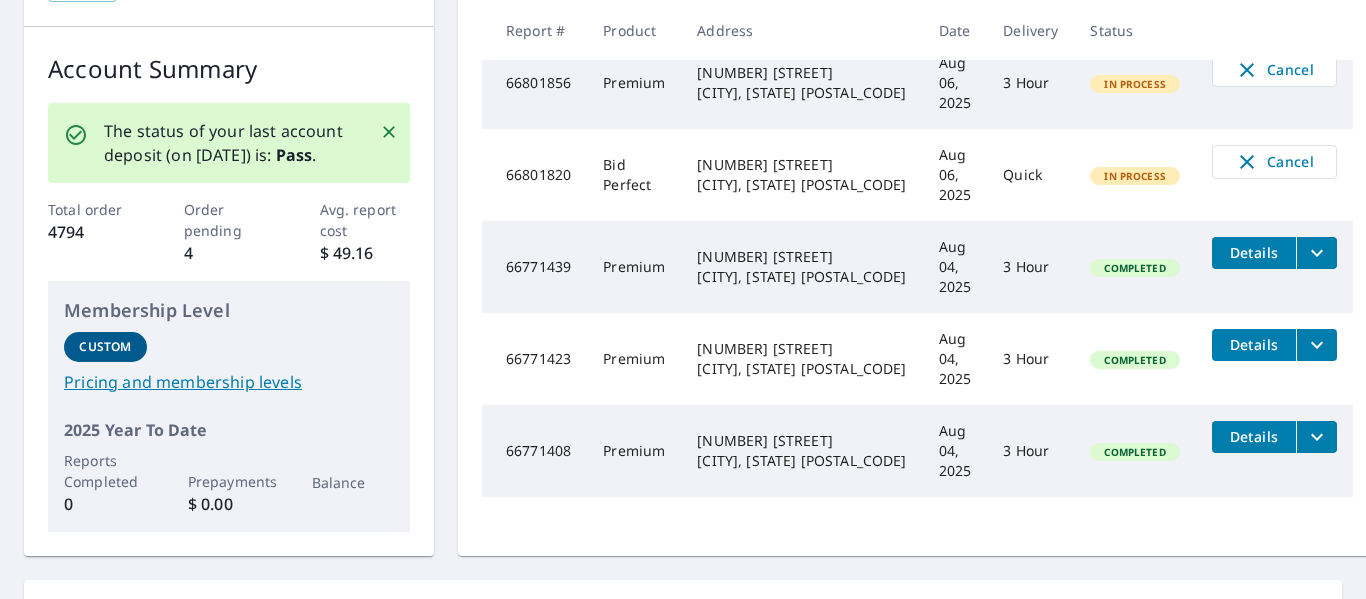 click 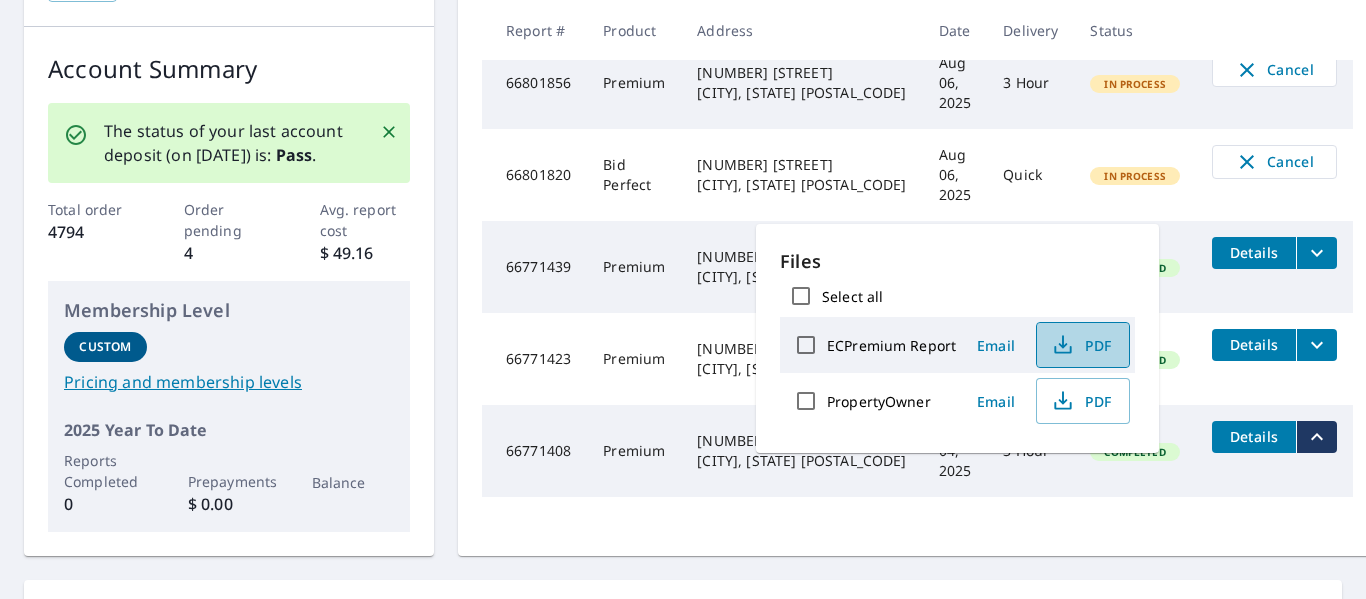click 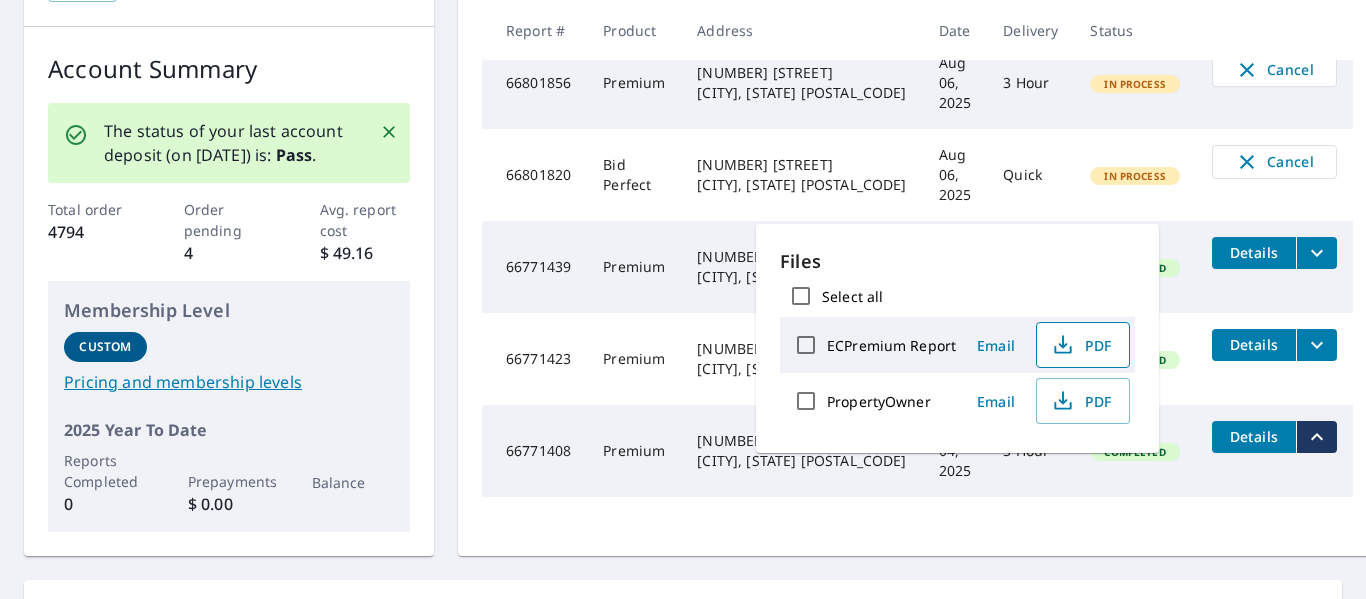 click on "Recent Orders View All Orders Start New Order Report # Product Address Date Delivery Status 66801856 Premium 1420 Dix St
San Mateo, CA 94401 Aug 06, 2025 3 Hour In Process Cancel 66801820 Bid Perfect 2255 Ellena Dr
Santa Clara, CA 95050 Aug 06, 2025 Quick In Process Cancel 66771439 Premium 1435 32nd Ave
San Francisco, CA 94122 Aug 04, 2025 3 Hour Completed Details 66771423 Premium 1644 S Norfolk St
San Mateo, CA 94403 Aug 04, 2025 3 Hour Completed Details 66771408 Premium 1751 Pierce St
San Mateo, CA 94403 Aug 04, 2025 3 Hour Completed Details" at bounding box center (917, 228) 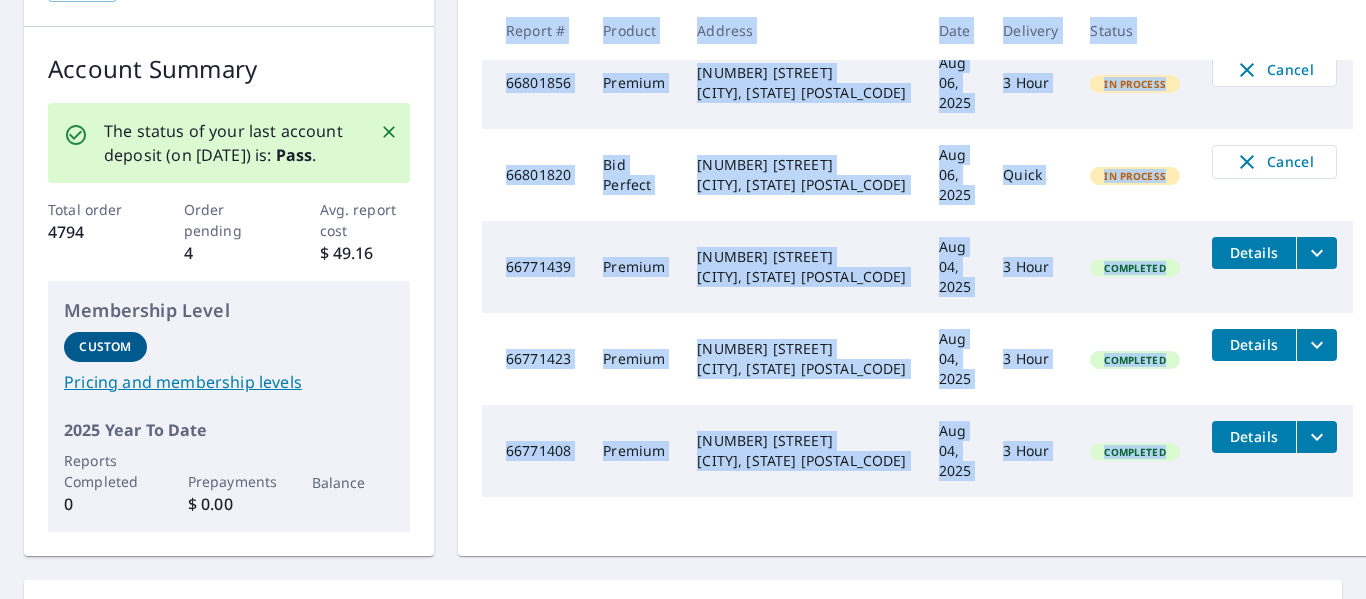click on "Recent Orders View All Orders Start New Order Report # Product Address Date Delivery Status 66801856 Premium 1420 Dix St
San Mateo, CA 94401 Aug 06, 2025 3 Hour In Process Cancel 66801820 Bid Perfect 2255 Ellena Dr
Santa Clara, CA 95050 Aug 06, 2025 Quick In Process Cancel 66771439 Premium 1435 32nd Ave
San Francisco, CA 94122 Aug 04, 2025 3 Hour Completed Details 66771423 Premium 1644 S Norfolk St
San Mateo, CA 94403 Aug 04, 2025 3 Hour Completed Details 66771408 Premium 1751 Pierce St
San Mateo, CA 94403 Aug 04, 2025 3 Hour Completed Details" at bounding box center [917, 228] 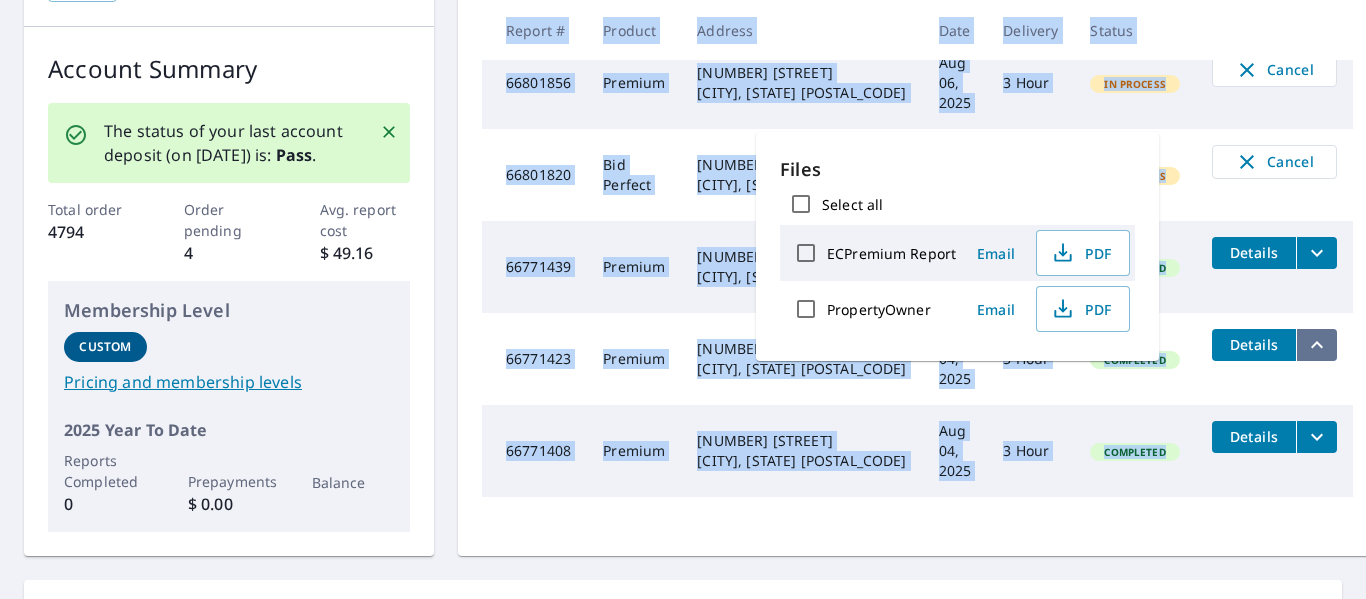 click 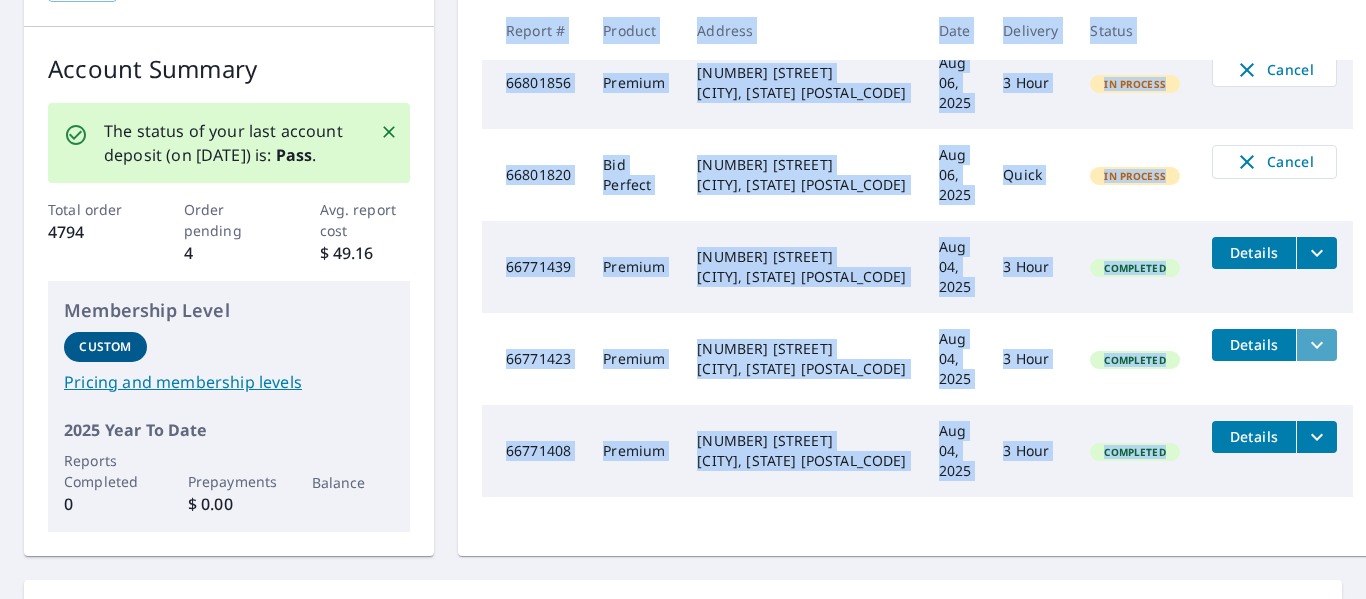 click 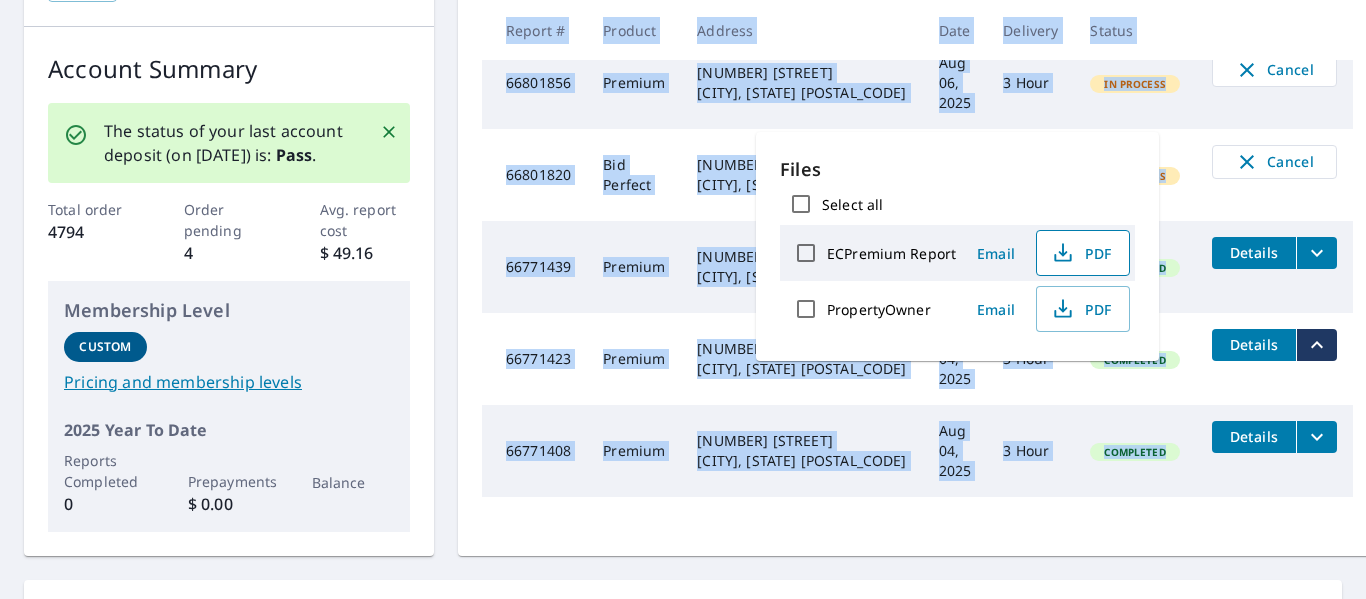 click 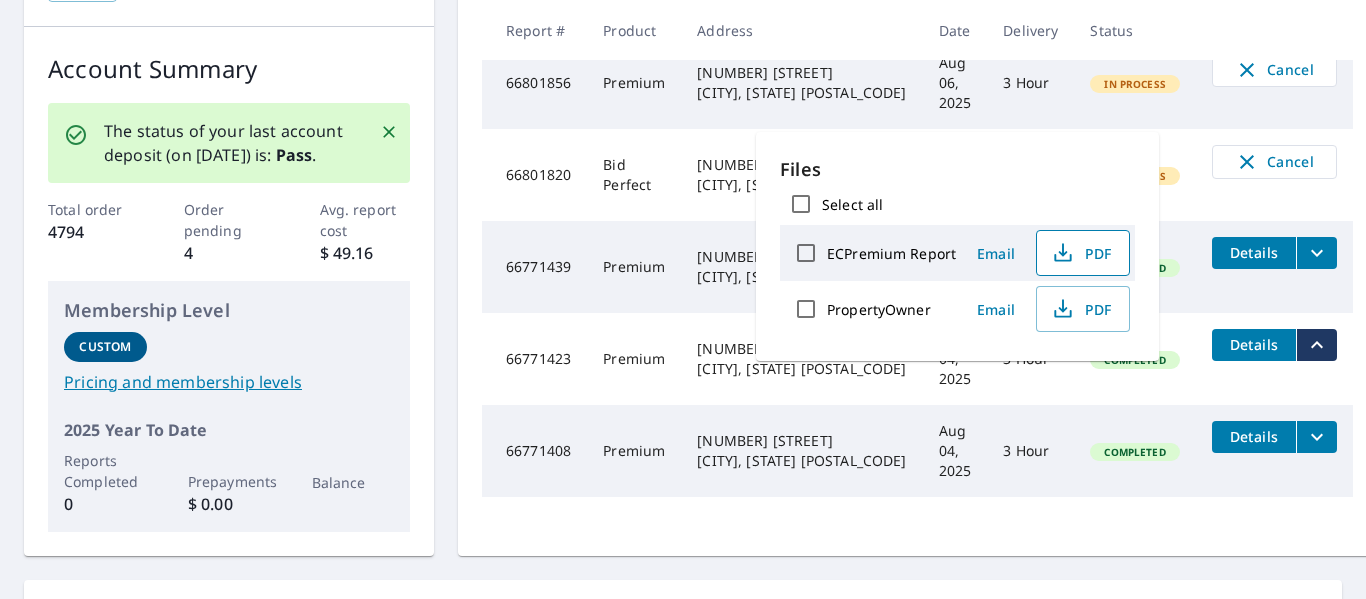 click on "Completed" at bounding box center (1135, 451) 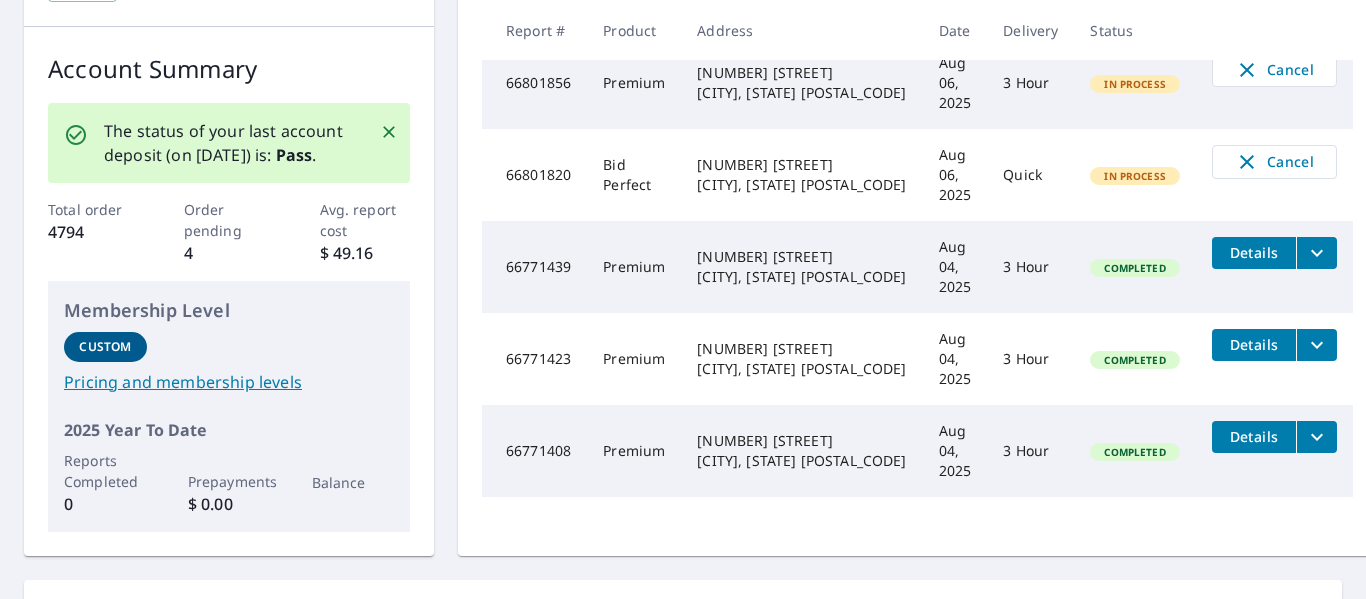 click on "Details" at bounding box center [1254, 252] 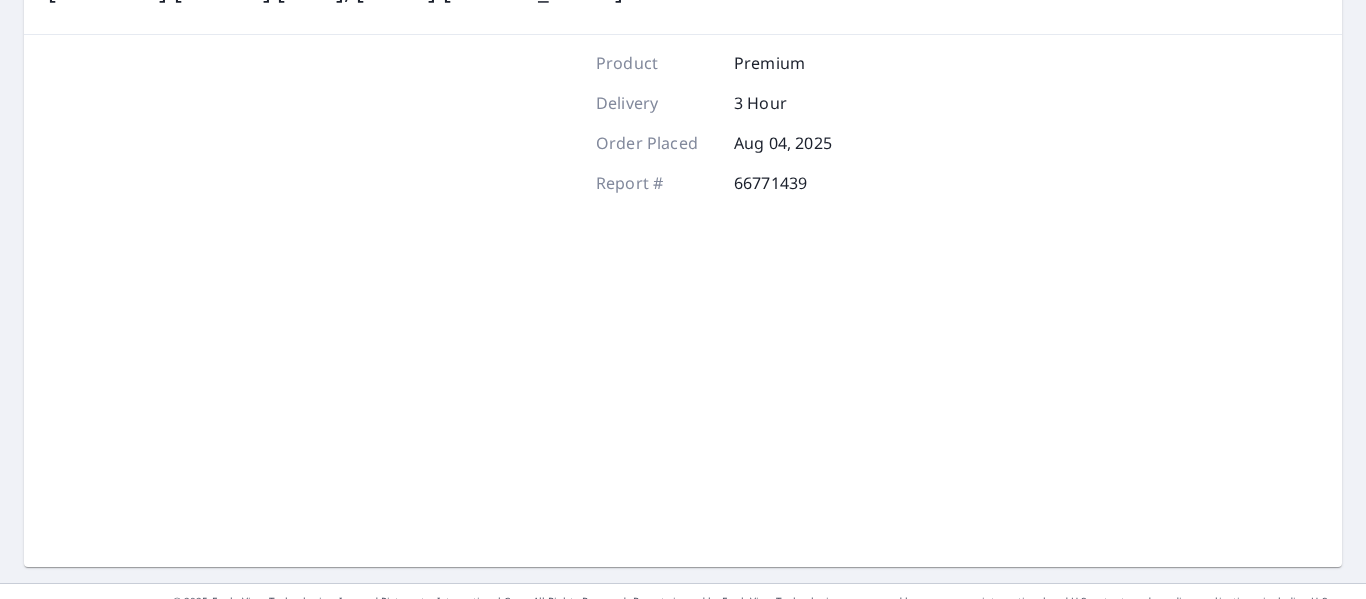 click on "Product Premium Delivery 3 Hour Order Placed Aug 04, 2025 Report # 66771439" at bounding box center [683, 301] 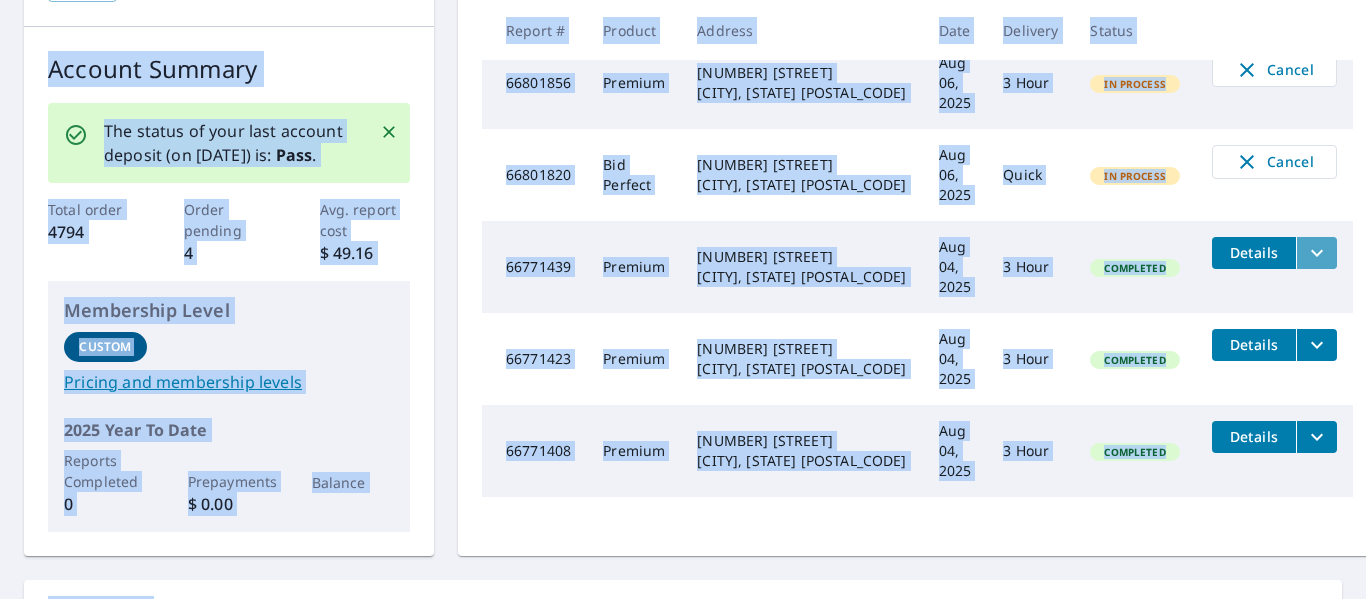 click 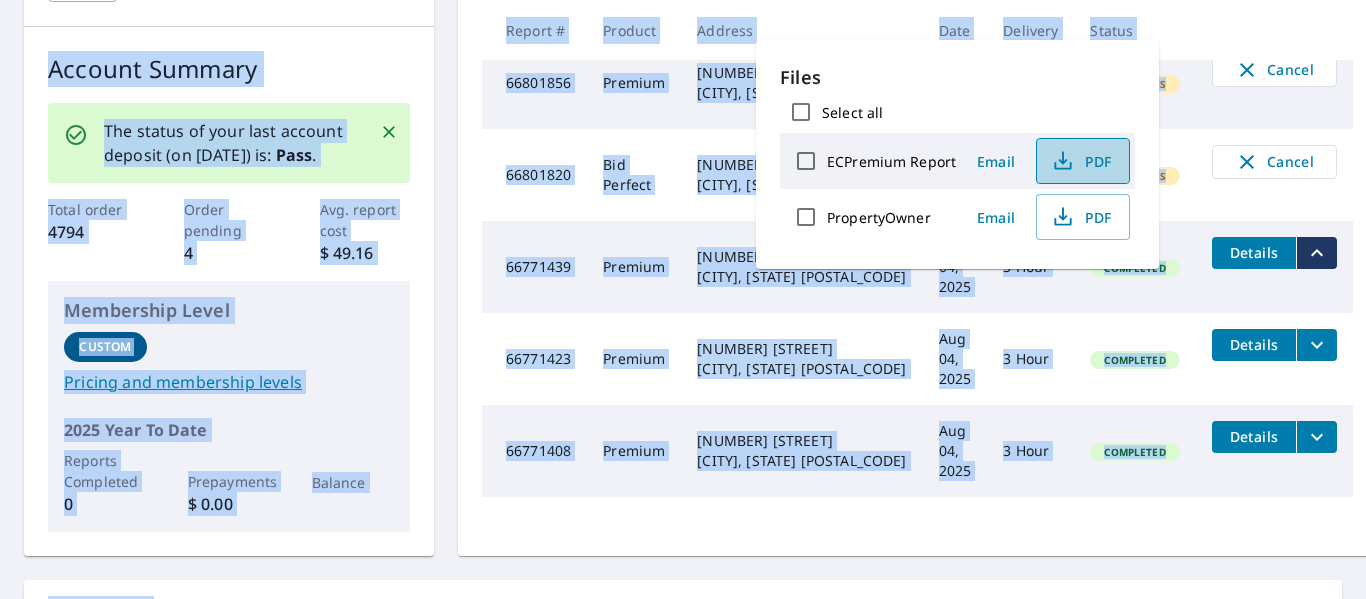click 